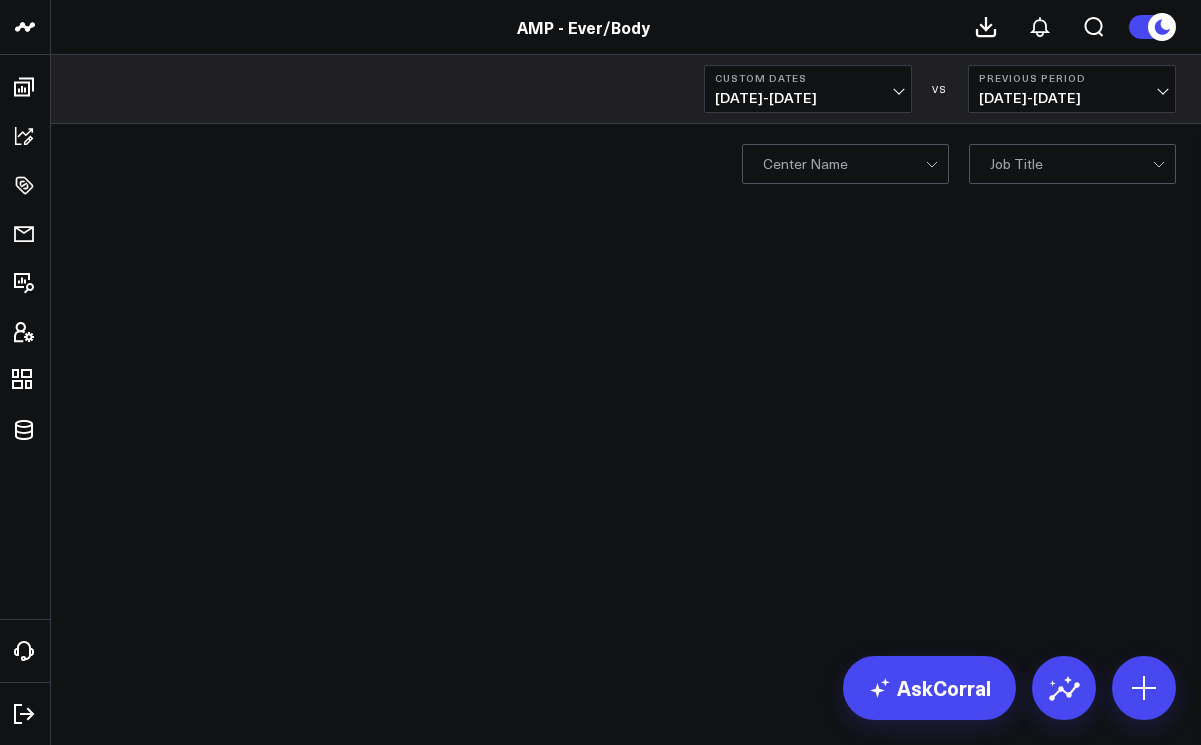 scroll, scrollTop: 0, scrollLeft: 0, axis: both 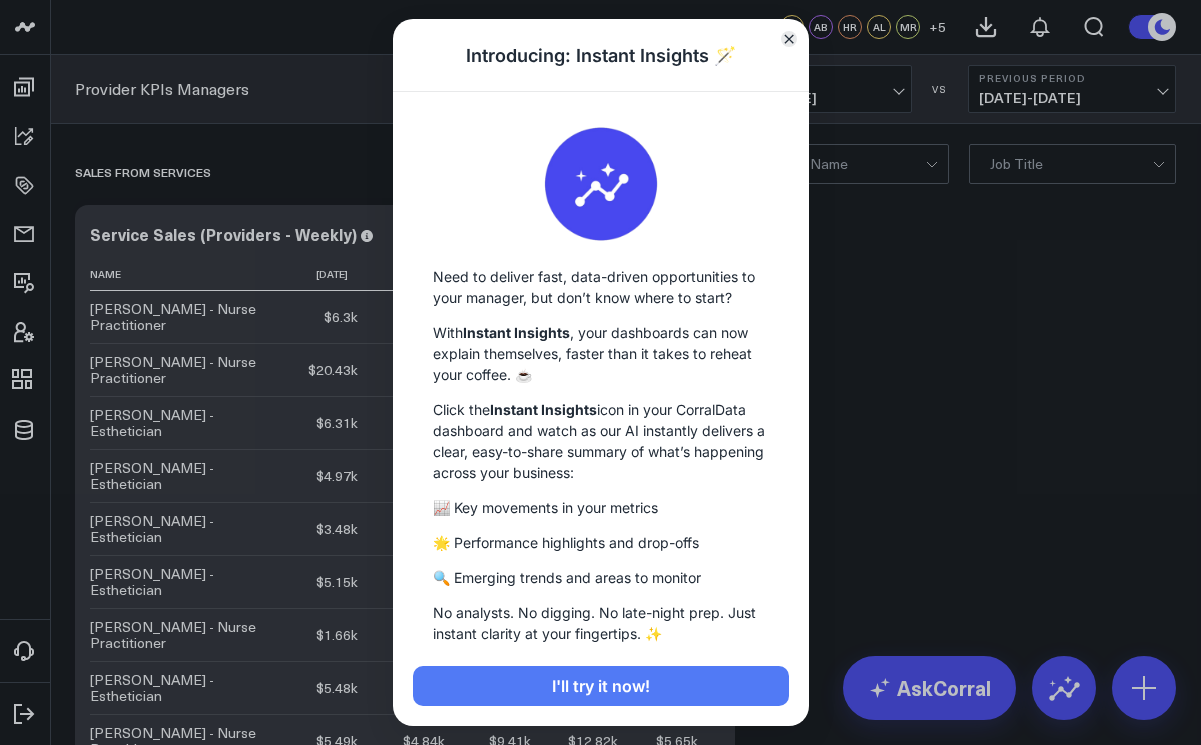 click 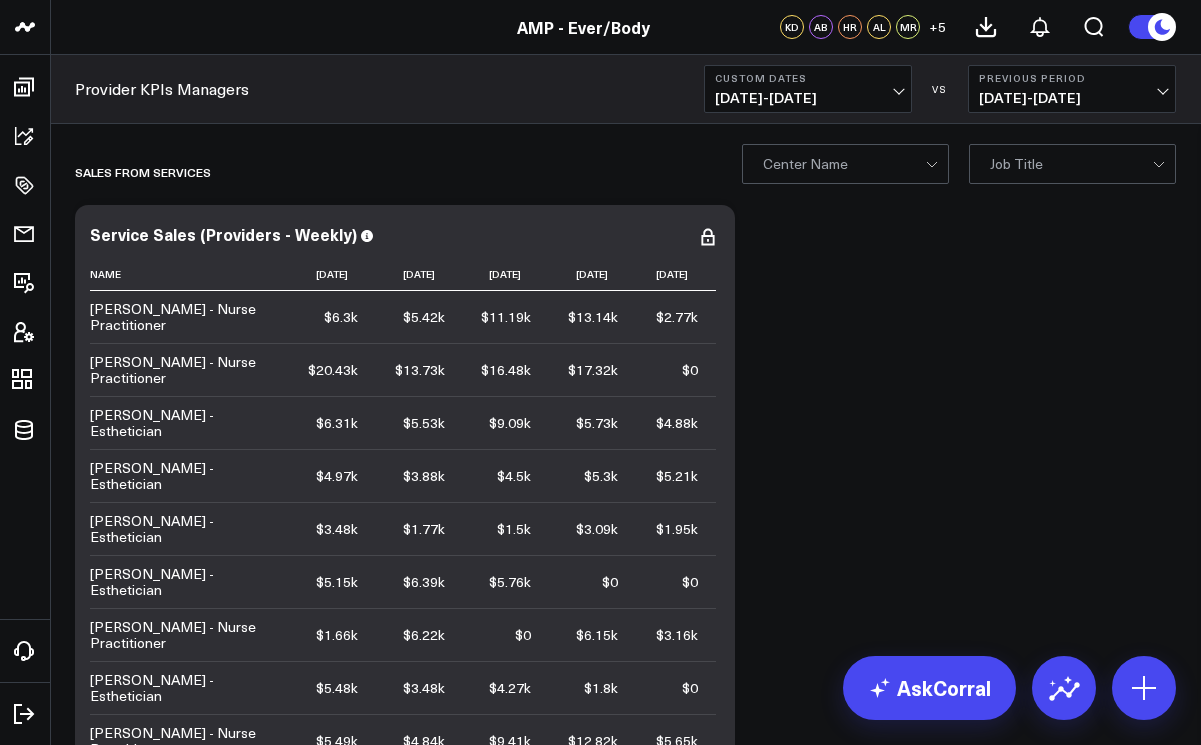 click on "0 Center Name" at bounding box center [845, 164] 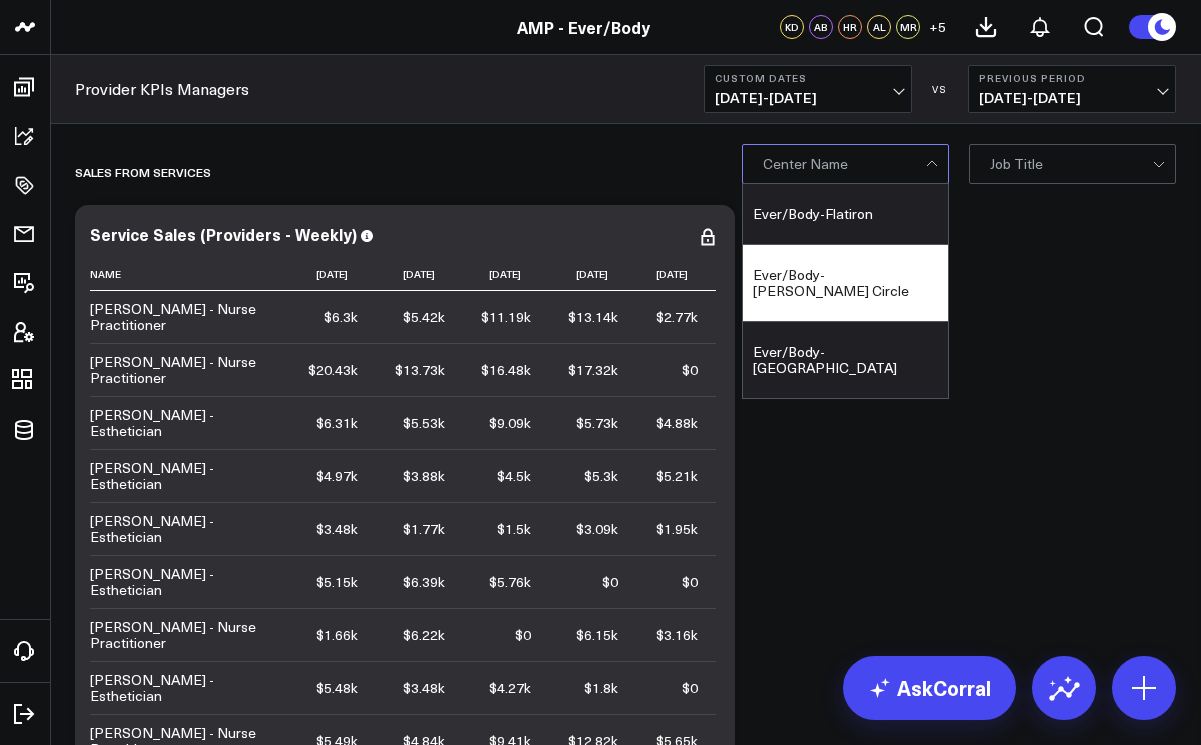 click on "Ever/Body-[PERSON_NAME] Circle" at bounding box center (845, 283) 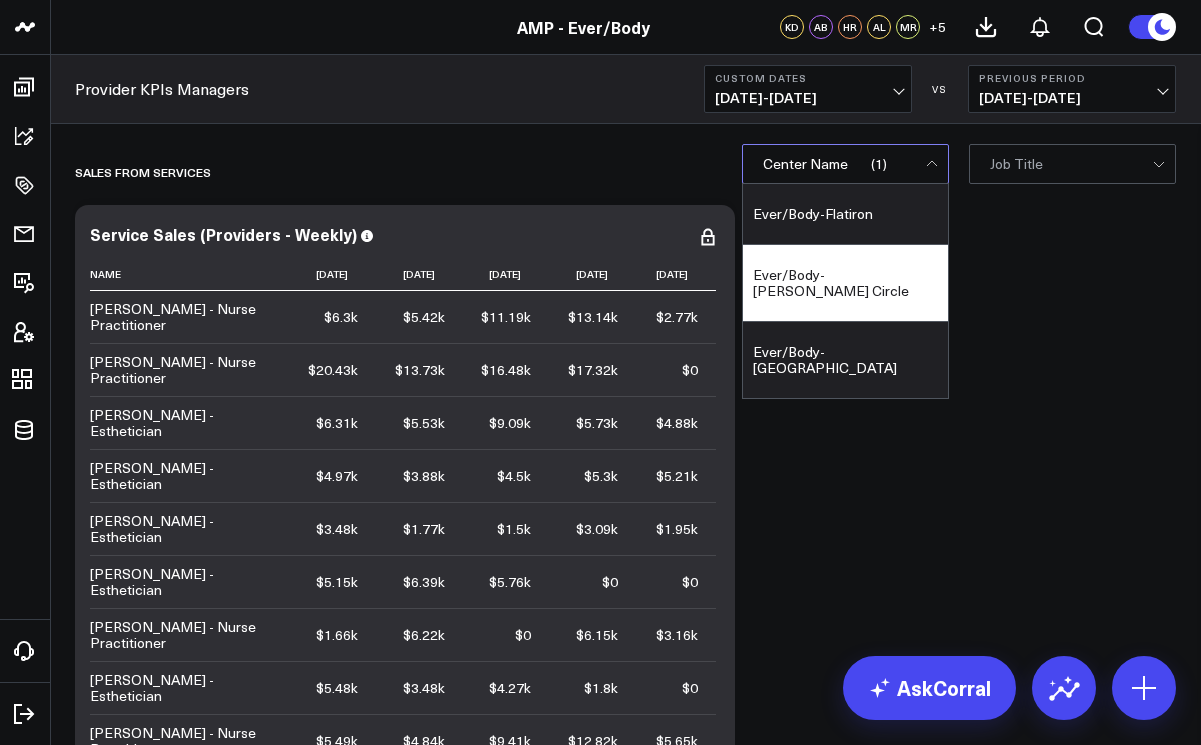 click on "[DATE]  -  [DATE]" at bounding box center (808, 98) 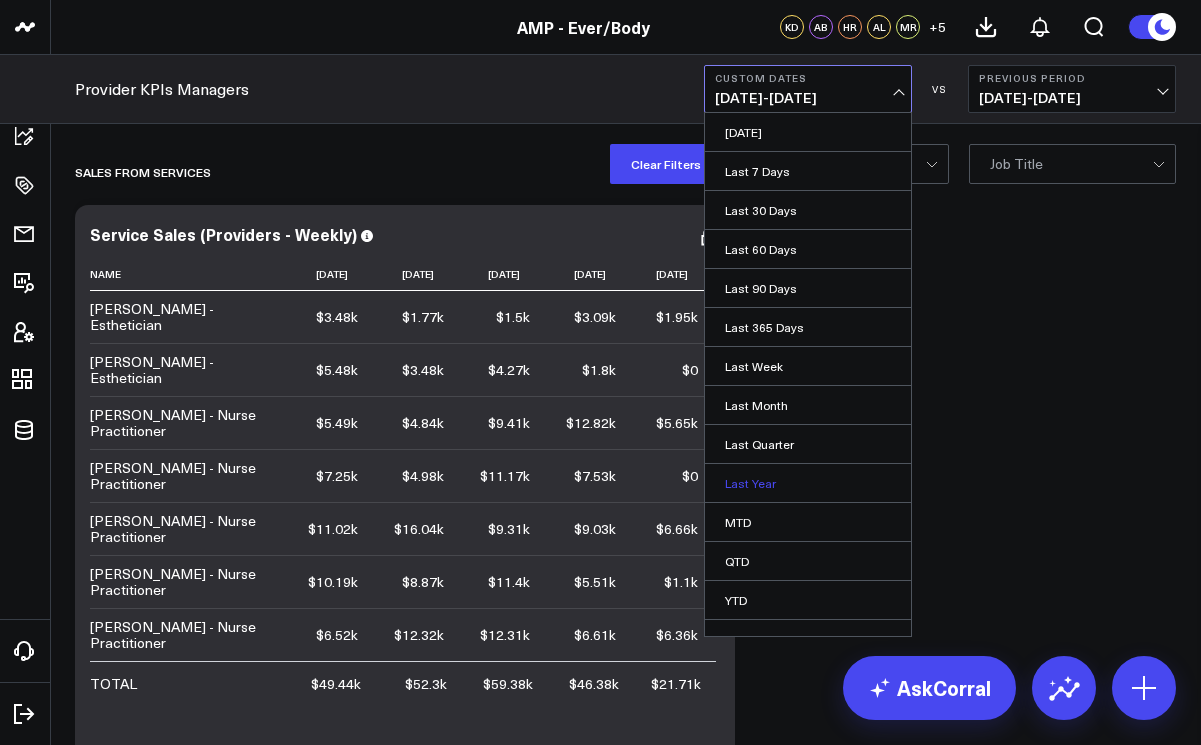 scroll, scrollTop: 22, scrollLeft: 0, axis: vertical 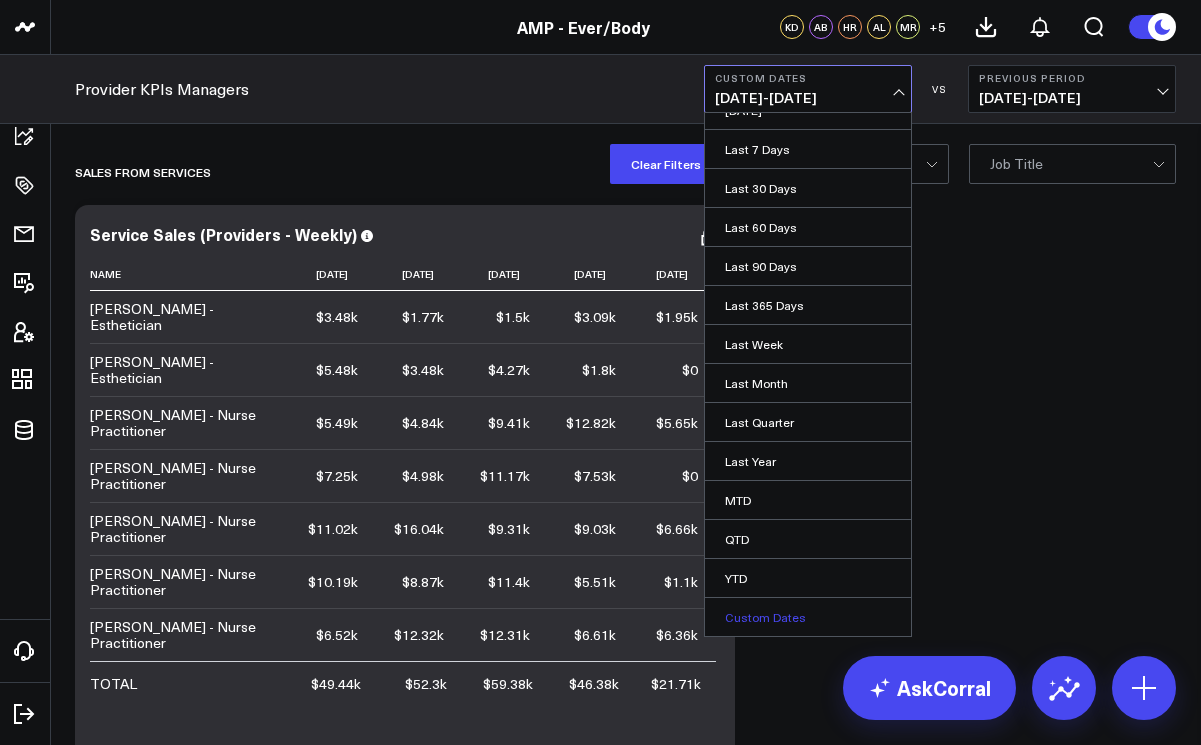 click on "Custom Dates" at bounding box center (808, 617) 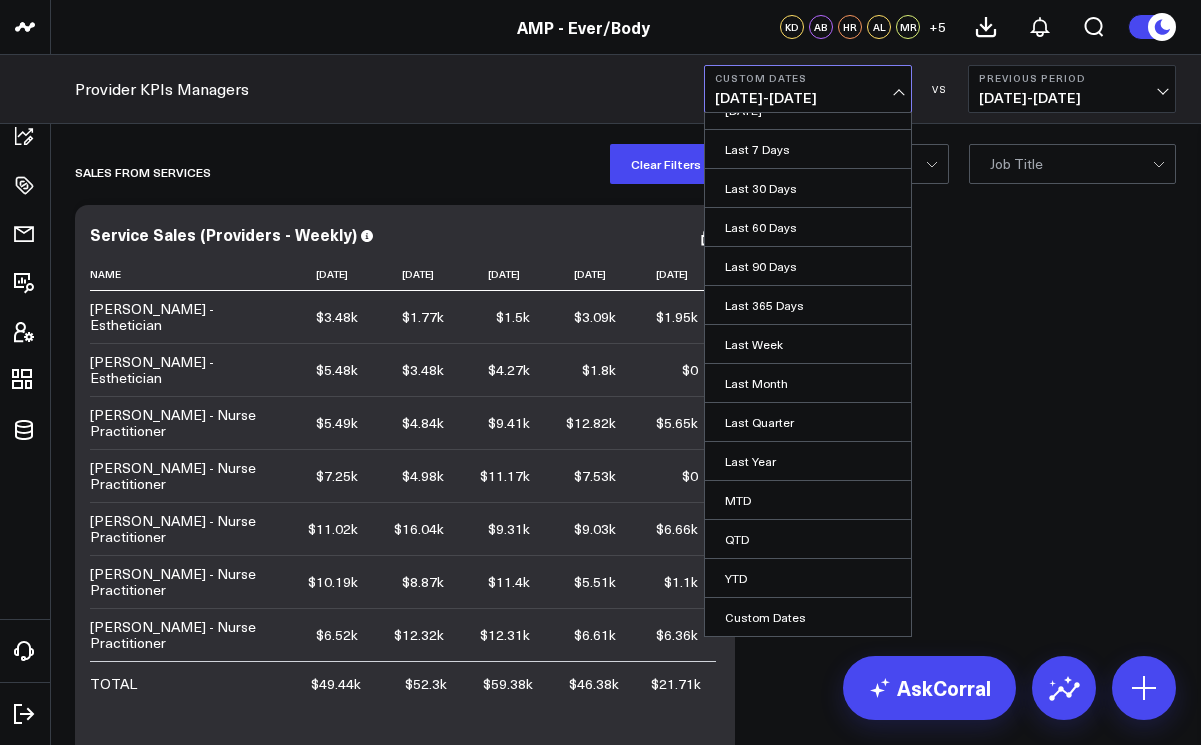 select on "6" 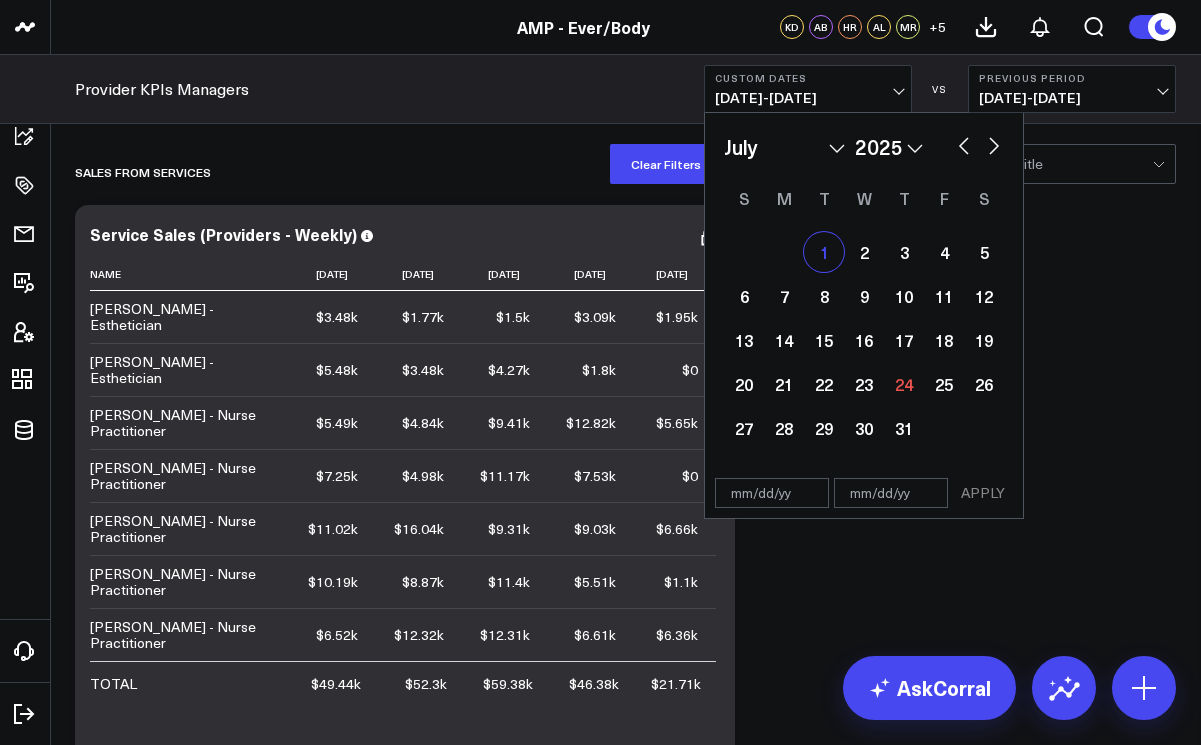 click on "1" at bounding box center (824, 252) 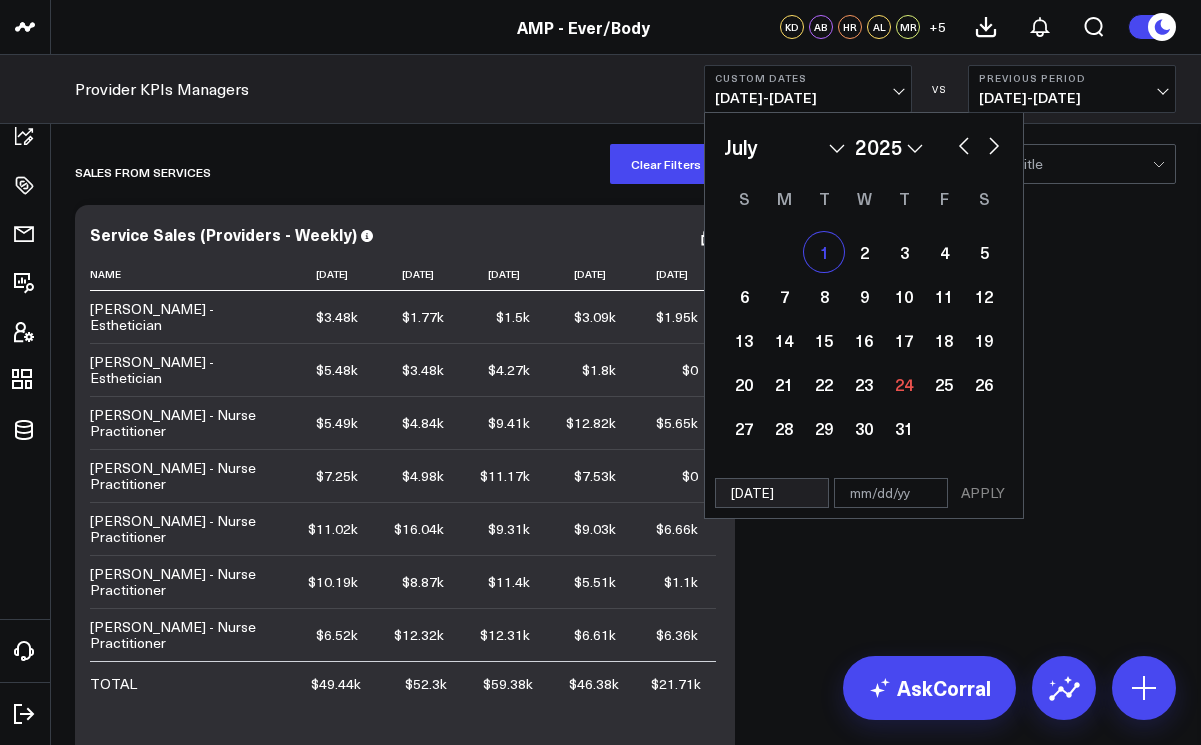 select on "6" 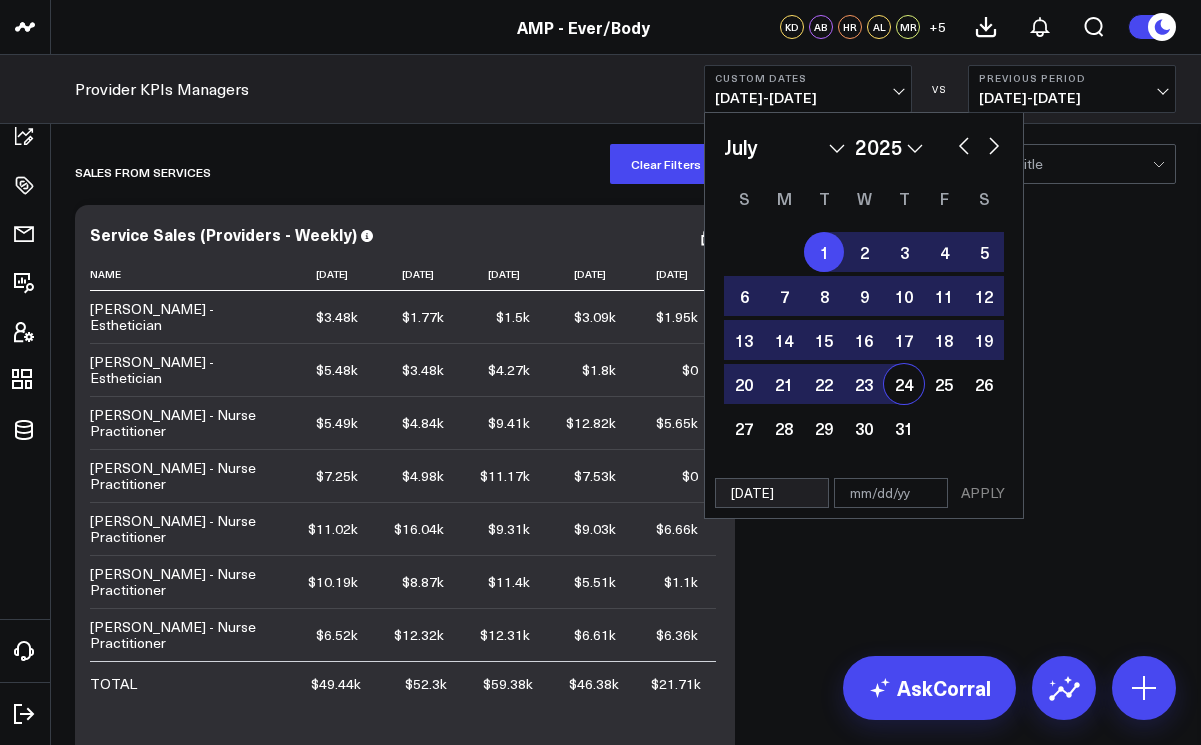 click on "24" at bounding box center (904, 384) 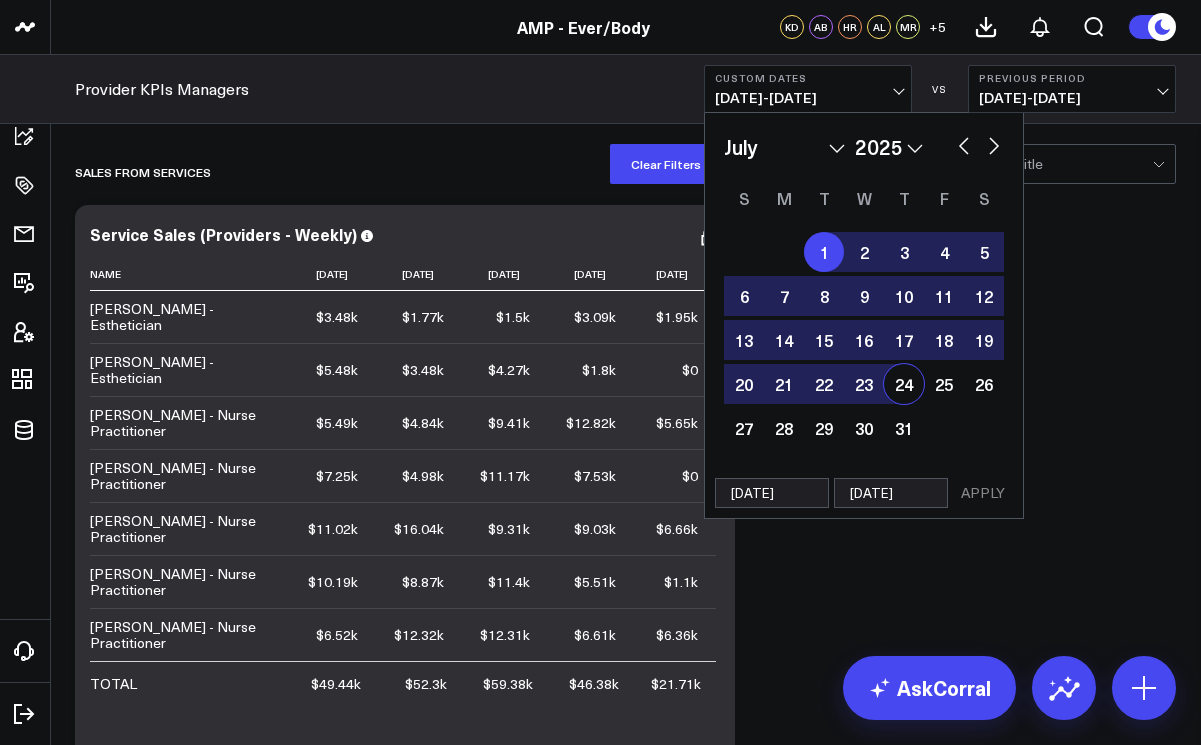 select on "6" 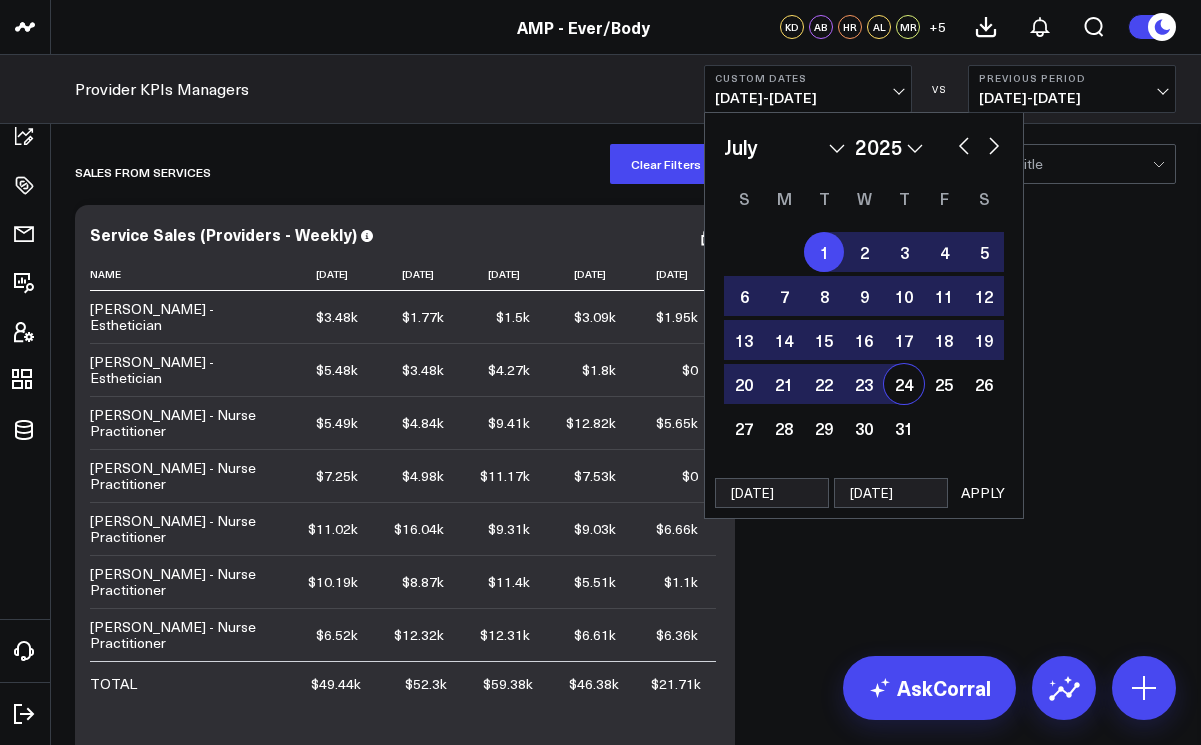 click on "APPLY" at bounding box center [983, 493] 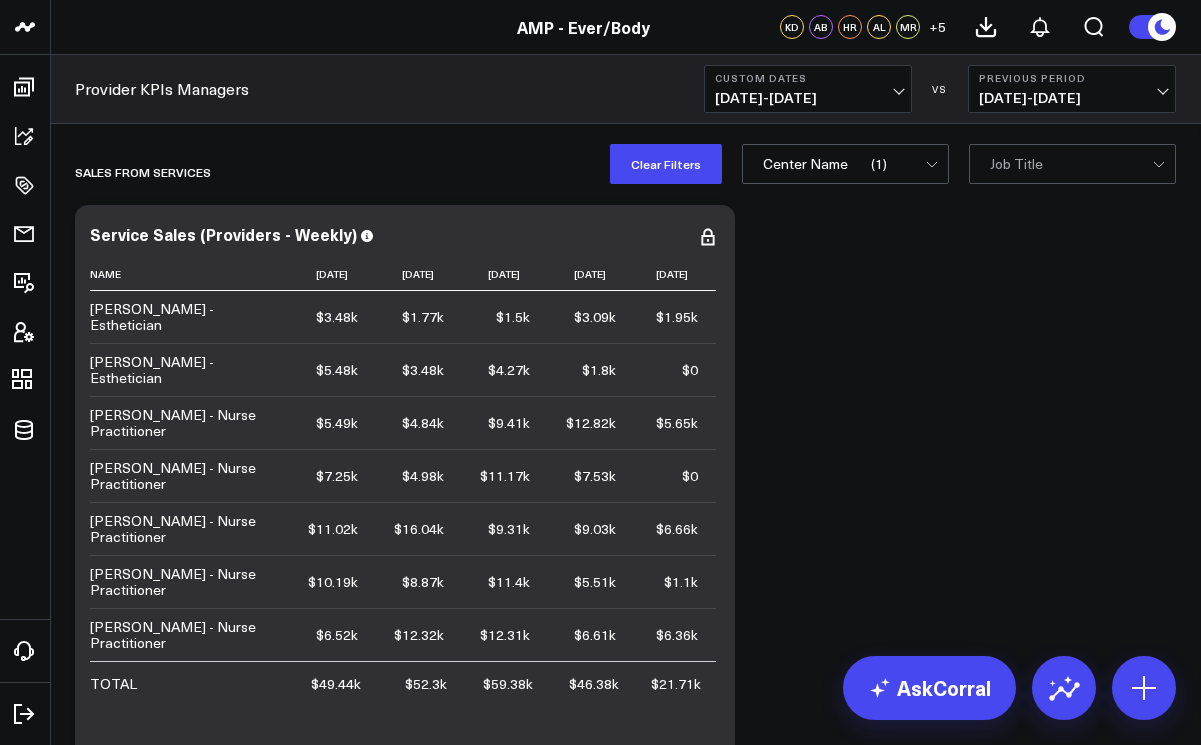 click on "SALES FROM SERVICES Modify via AI Copy link to widget Ask support Remove Create linked copy Operational Dashboards for Managing Partners KPI - Average Patient Ticket KPI - Sales per Service Hour KPI - % New Patients KPI - Utilization Rate KPI - % Retail Revenue Sales Data - Total Sales Data - Services Sales Data - Product Guest Data - Total Guest Data - New Time Data - Service Hours Time Data - Net Scheduled Hours Provider KPIs Managers Executive Summary Managers Duplicate to Operational Dashboards for Managing Partners KPI - Average Patient Ticket KPI - Sales per Service Hour KPI - % New Patients KPI - Utilization Rate KPI - % Retail Revenue Sales Data - Total Sales Data - Services Sales Data - Product Guest Data - Total Guest Data - New Time Data - Service Hours Time Data - Net Scheduled Hours Provider KPIs Managers Executive Summary Managers Move to Operational Dashboards for Managing Partners KPI - Average Patient Ticket KPI - Sales per Service Hour KPI - % New Patients KPI - Utilization Rate Fuel Gauge" at bounding box center [625, 9928] 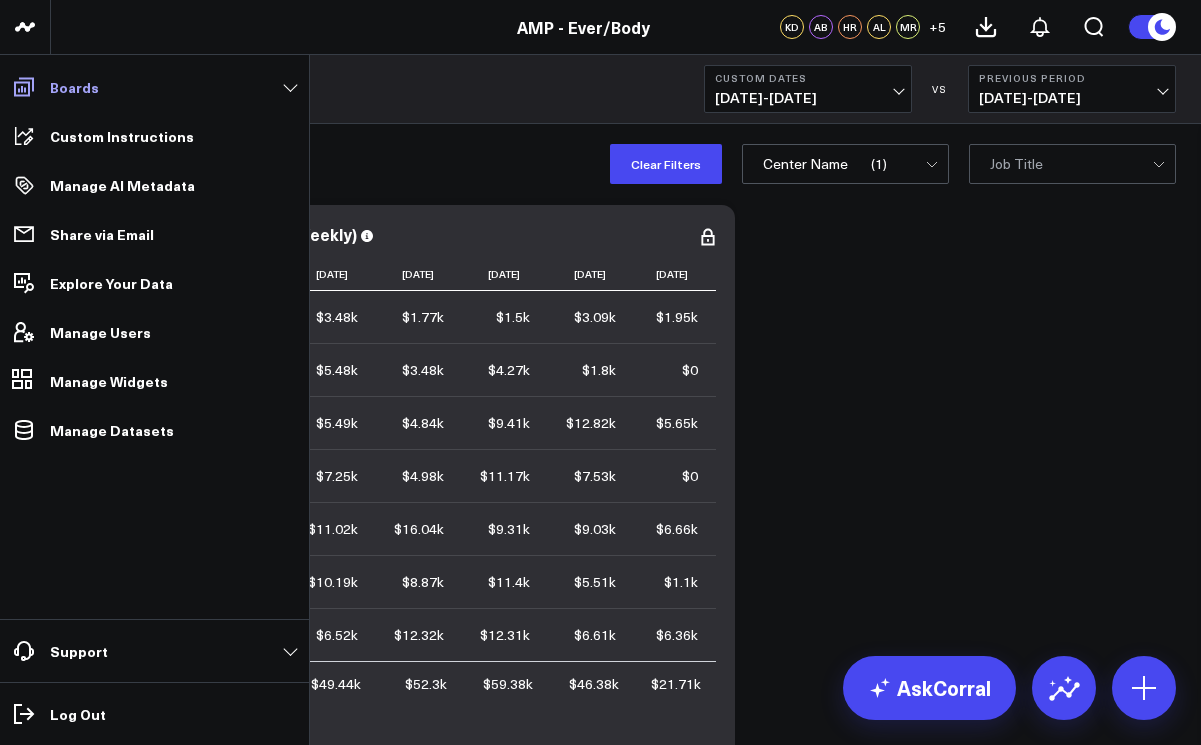 click on "Boards" at bounding box center [74, 87] 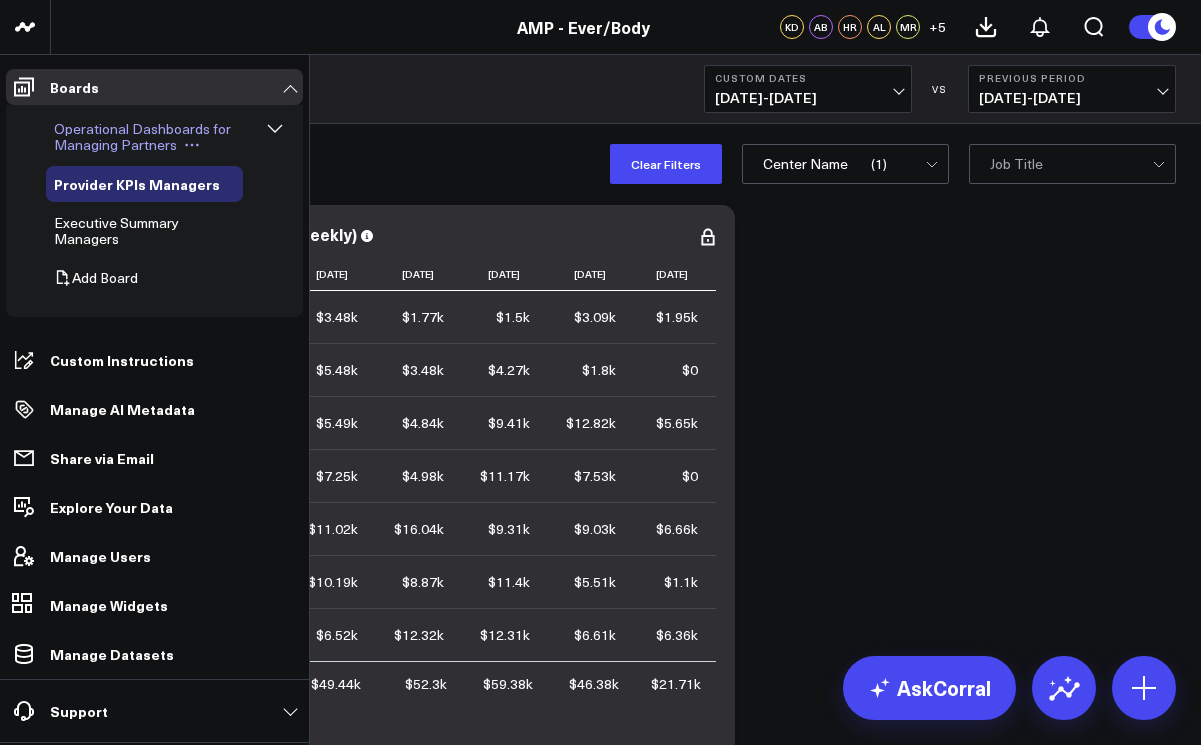 click on "Operational Dashboards for Managing Partners" at bounding box center (142, 136) 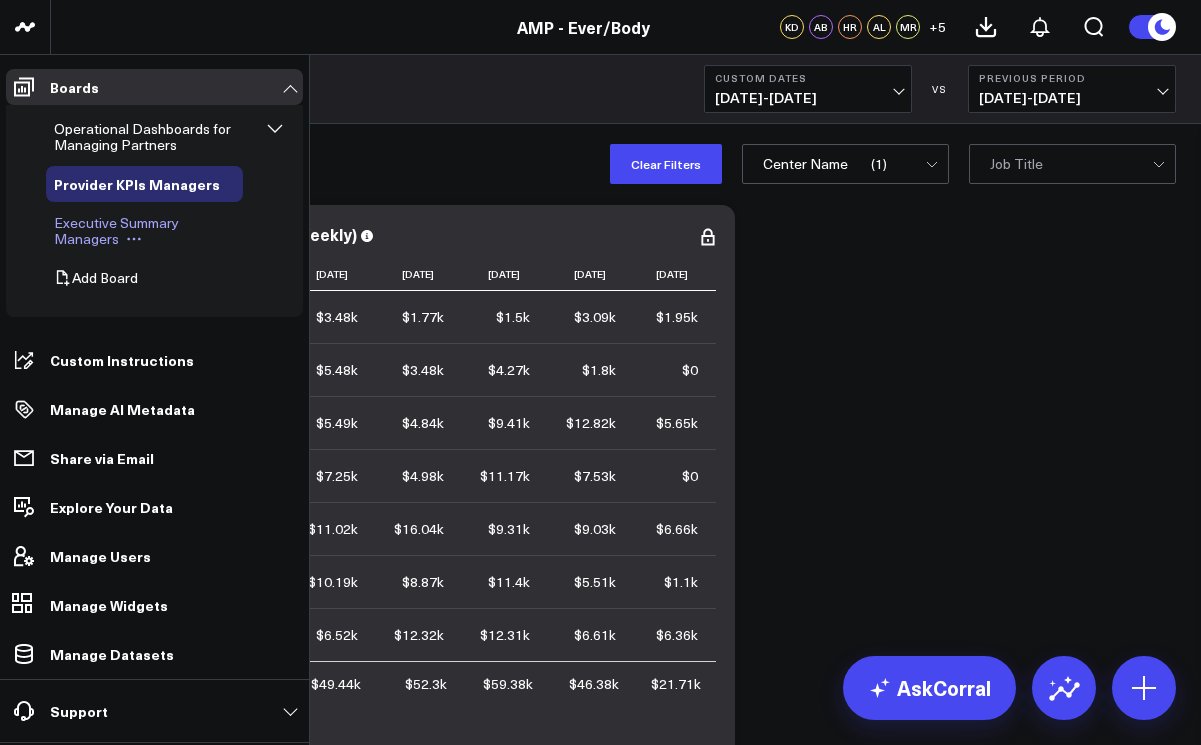 click on "Executive Summary Managers" at bounding box center [116, 230] 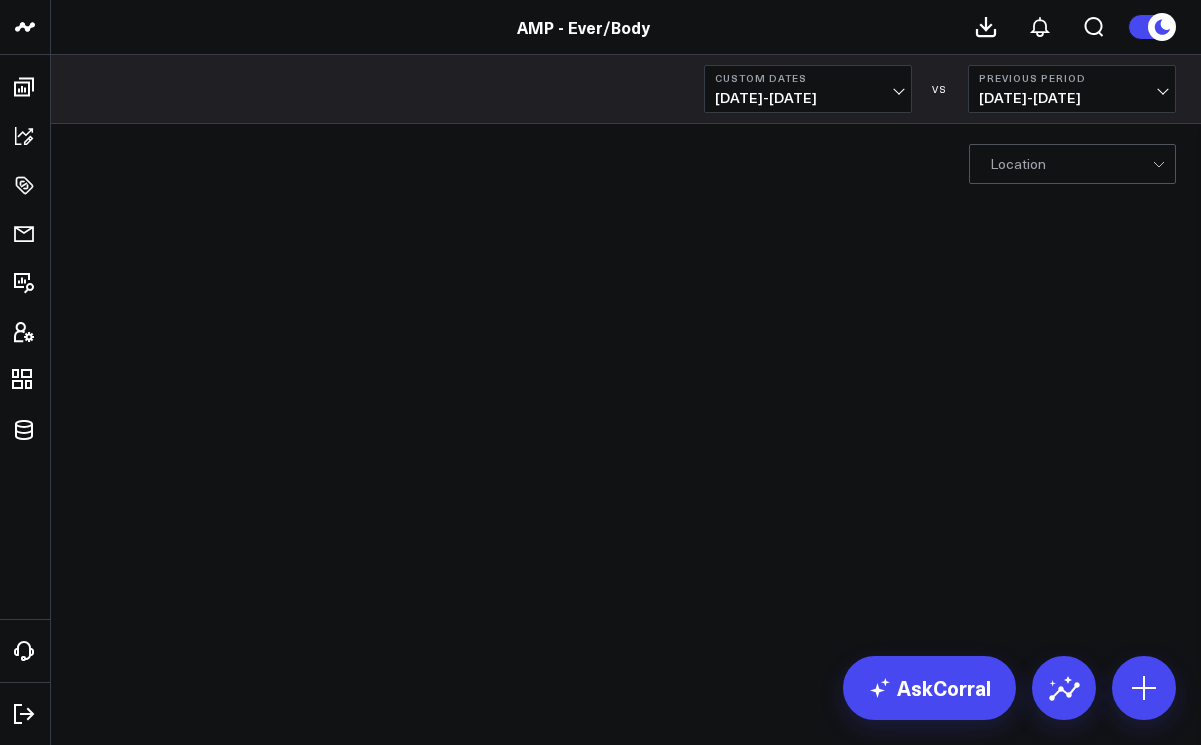 scroll, scrollTop: 0, scrollLeft: 0, axis: both 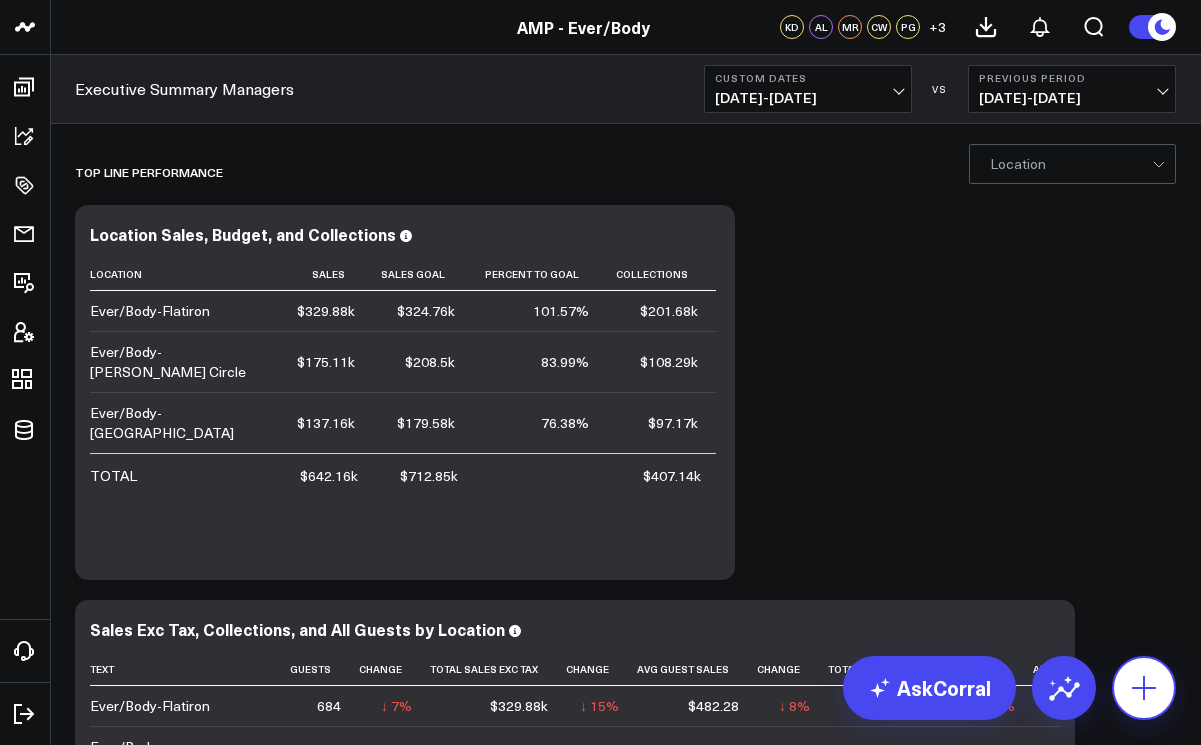 click 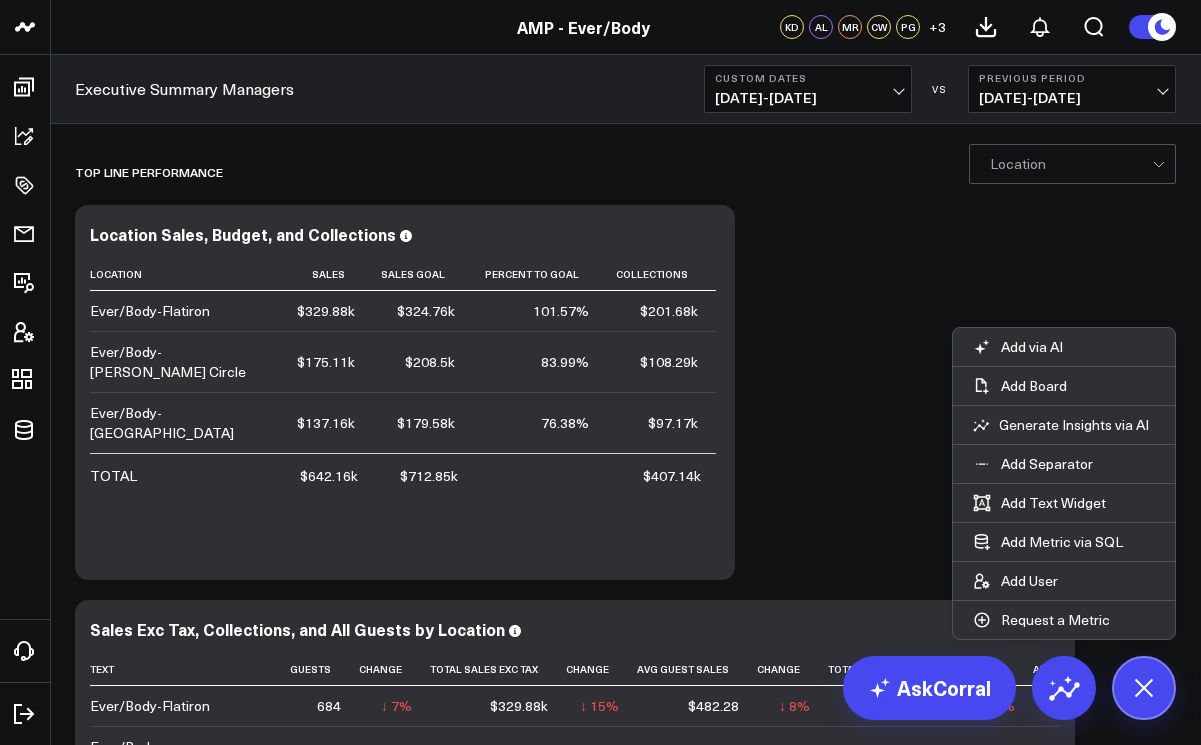 click on "Top line Performance Modify via AI Copy link to widget Ask support Remove Create linked copy Operational Dashboards for Managing Partners KPI - Average Patient Ticket KPI - Sales per Service Hour KPI - % New Patients KPI - Utilization Rate KPI - % Retail Revenue Sales Data - Total Sales Data - Services Sales Data - Product Guest Data - Total Guest Data - New Time Data - Service Hours Time Data - Net Scheduled Hours Provider KPIs Managers Executive Summary Managers Duplicate to Operational Dashboards for Managing Partners KPI - Average Patient Ticket KPI - Sales per Service Hour KPI - % New Patients KPI - Utilization Rate KPI - % Retail Revenue Sales Data - Total Sales Data - Services Sales Data - Product Guest Data - Total Guest Data - New Time Data - Service Hours Time Data - Net Scheduled Hours Provider KPIs Managers Executive Summary Managers Move to Operational Dashboards for Managing Partners KPI - Average Patient Ticket KPI - Sales per Service Hour KPI - % New Patients KPI - Utilization Rate Fuel Gauge" at bounding box center [625, 5159] 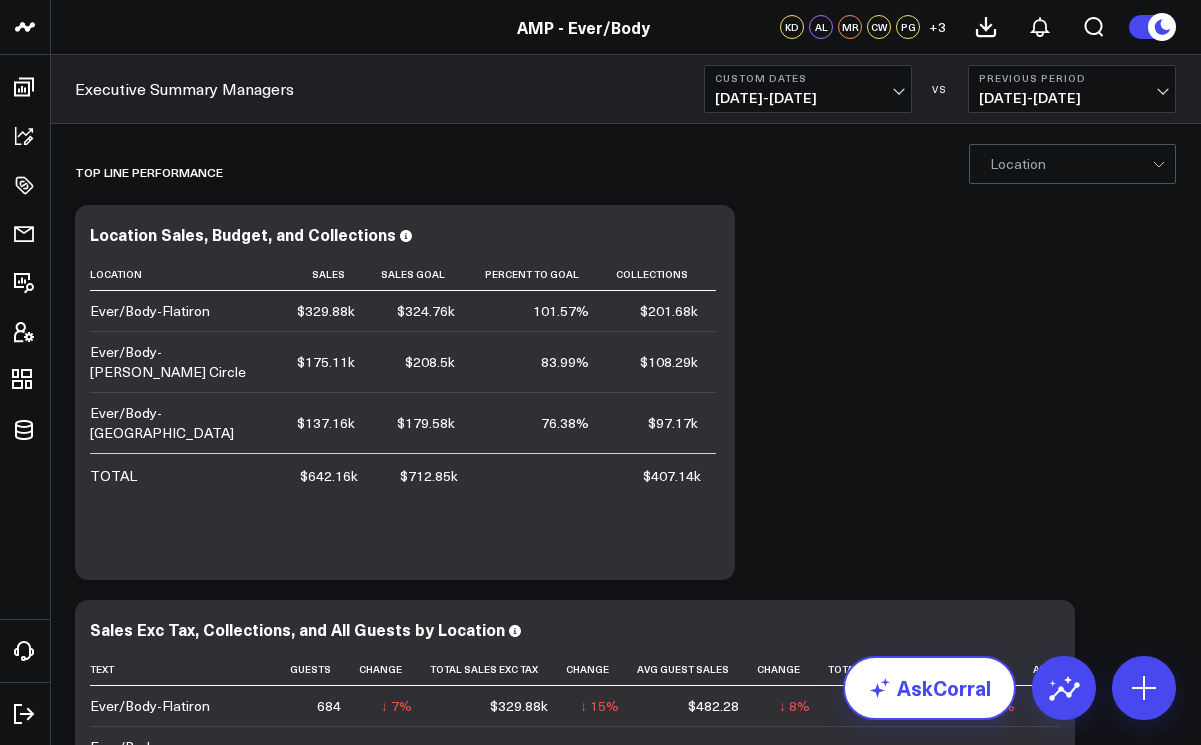 click on "AskCorral" at bounding box center (929, 688) 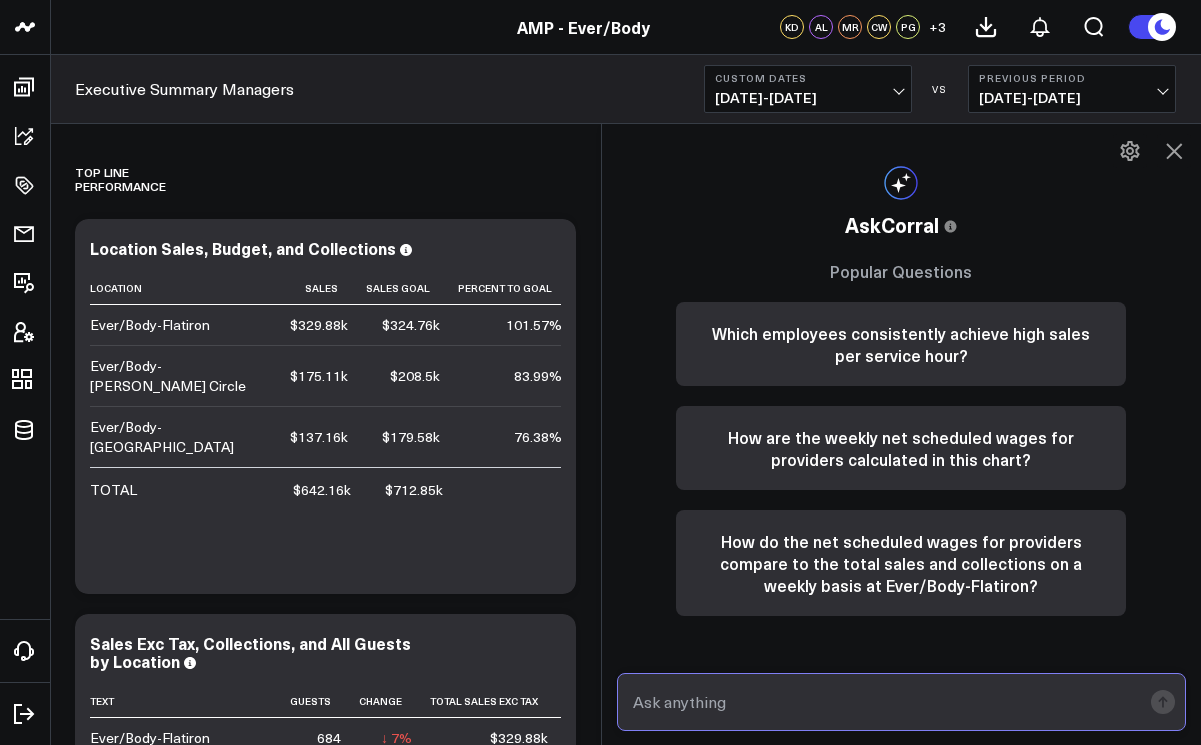 click at bounding box center (885, 702) 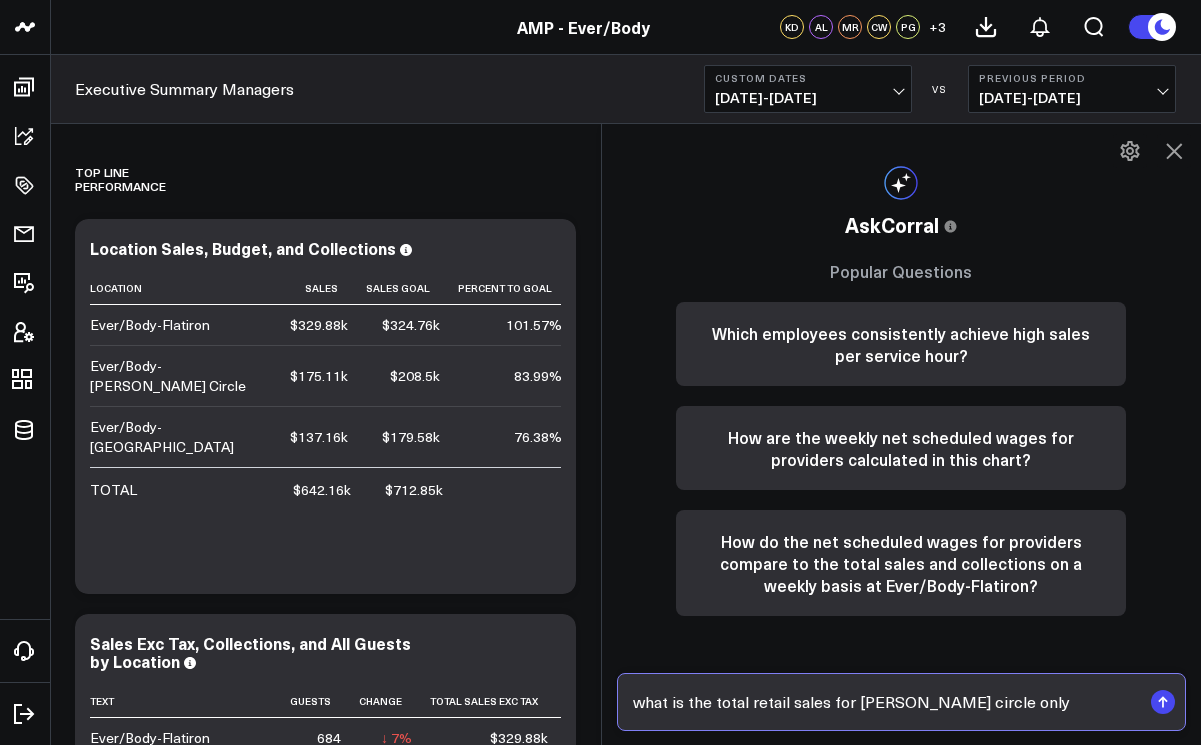 type on "what is the total retail sales for logan circle only" 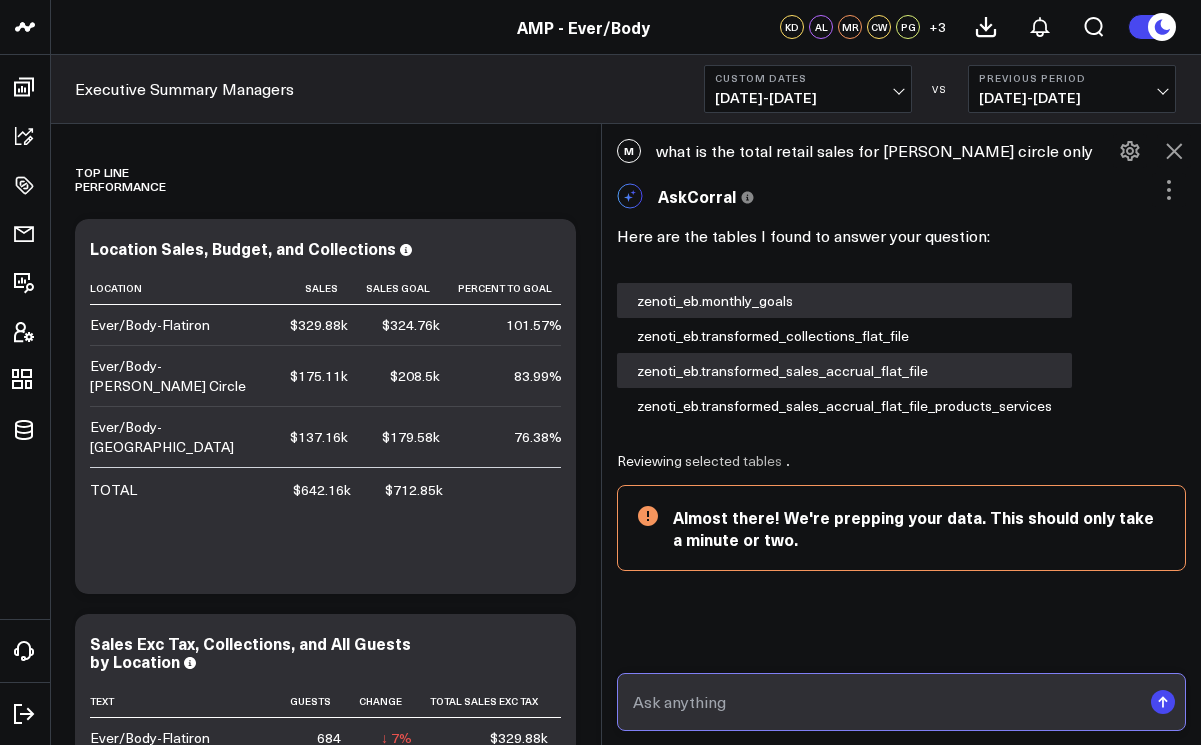 scroll, scrollTop: 85, scrollLeft: 0, axis: vertical 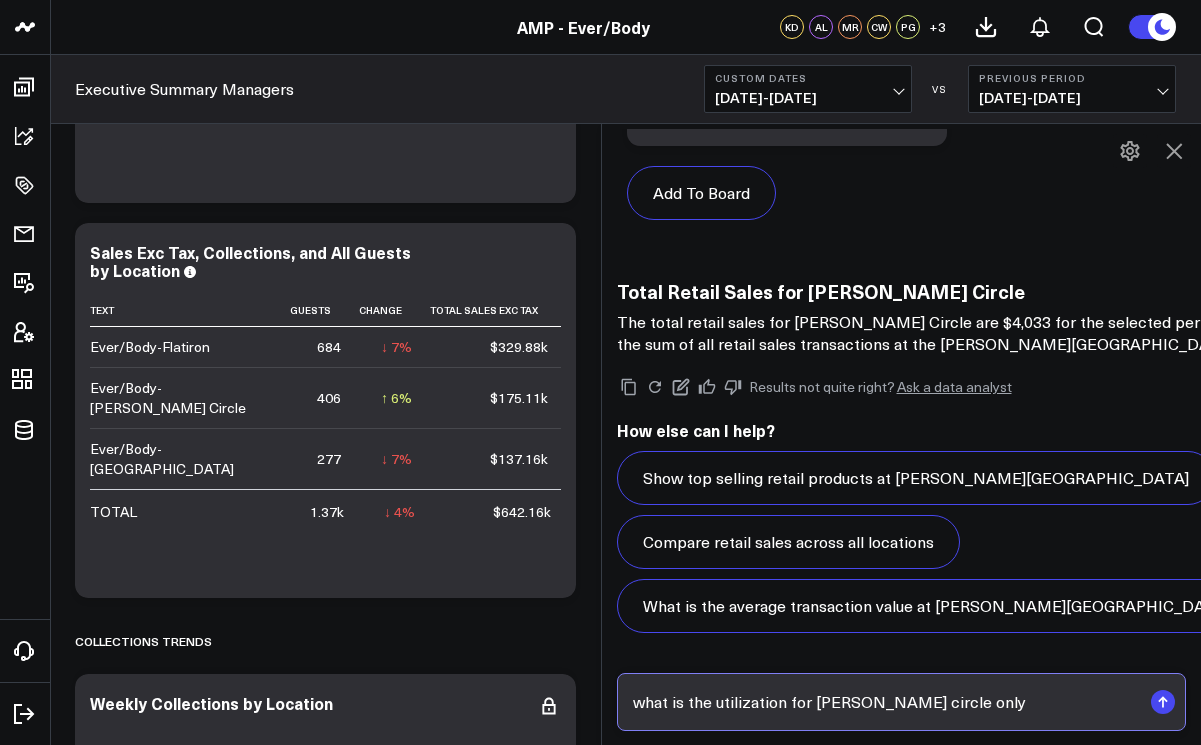 type on "what is the utilization for logan circle only" 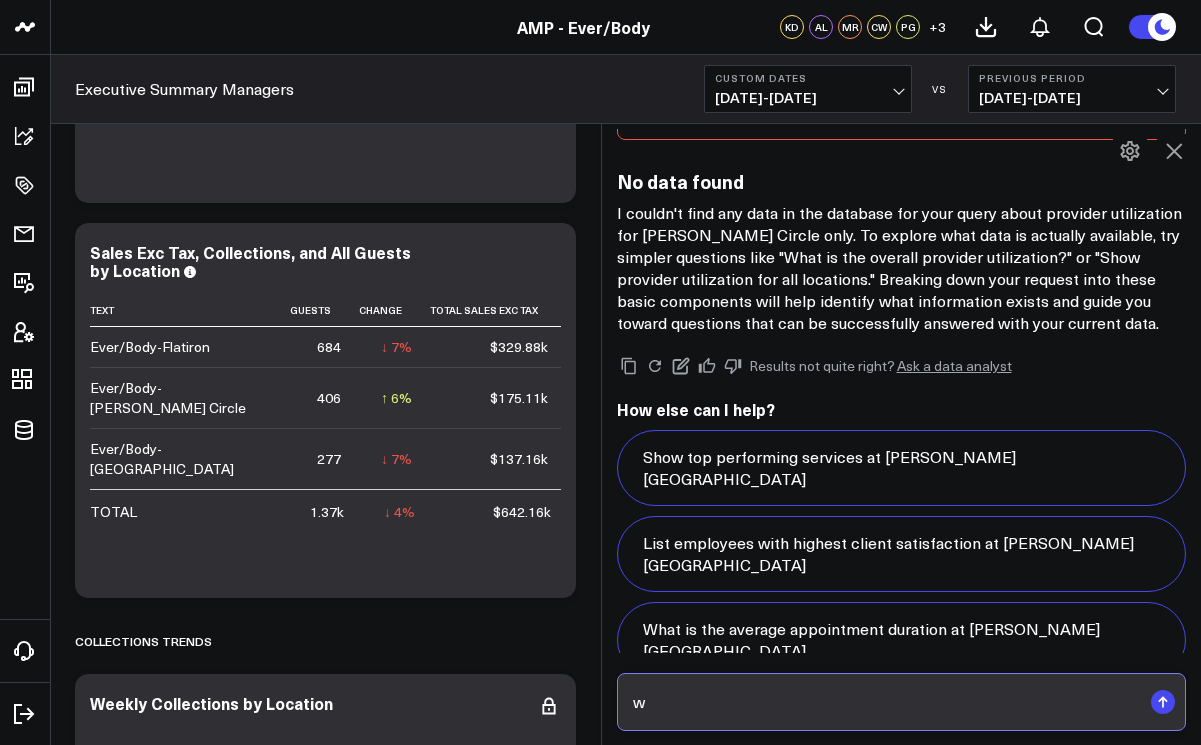 scroll, scrollTop: 4176, scrollLeft: 0, axis: vertical 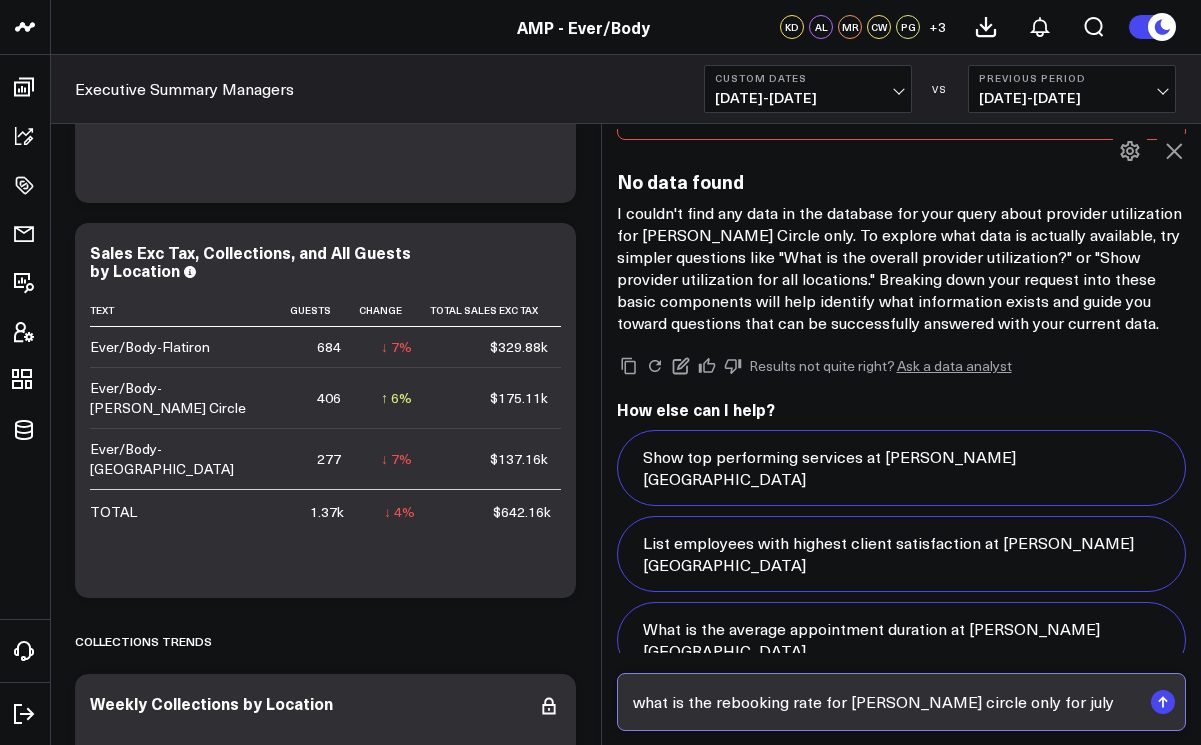 type on "what is the rebooking rate for logan circle only for july" 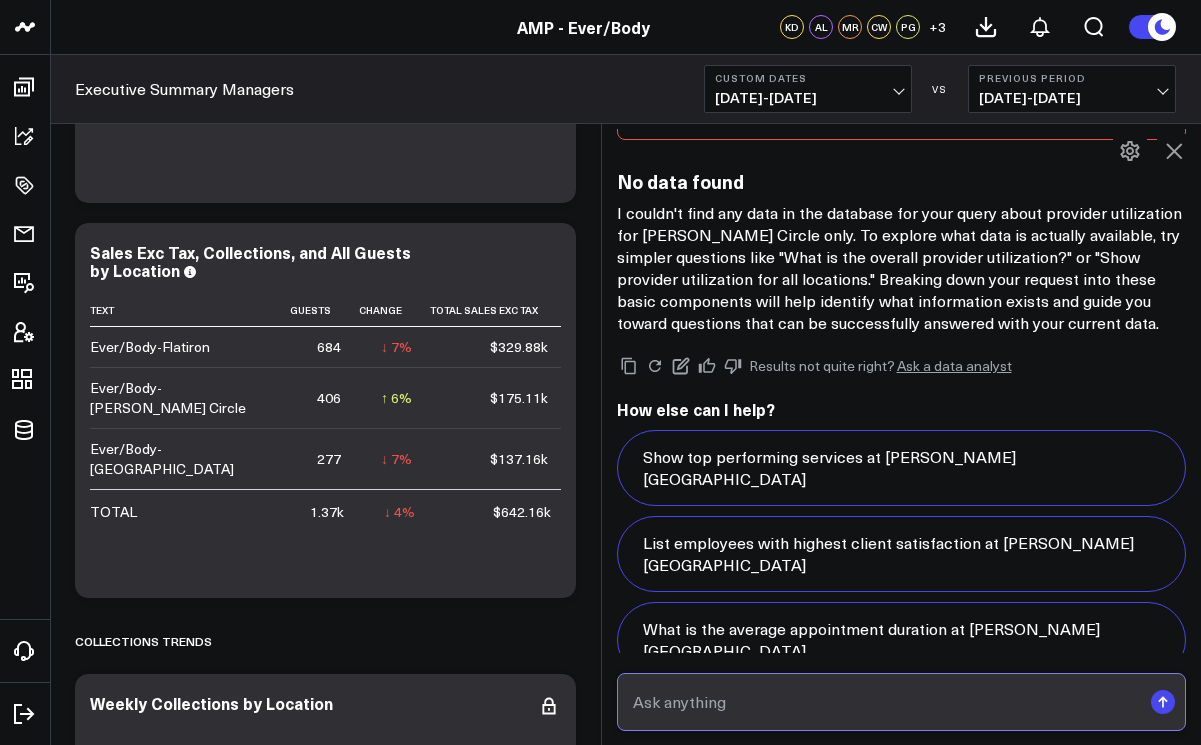 scroll, scrollTop: 4022, scrollLeft: 0, axis: vertical 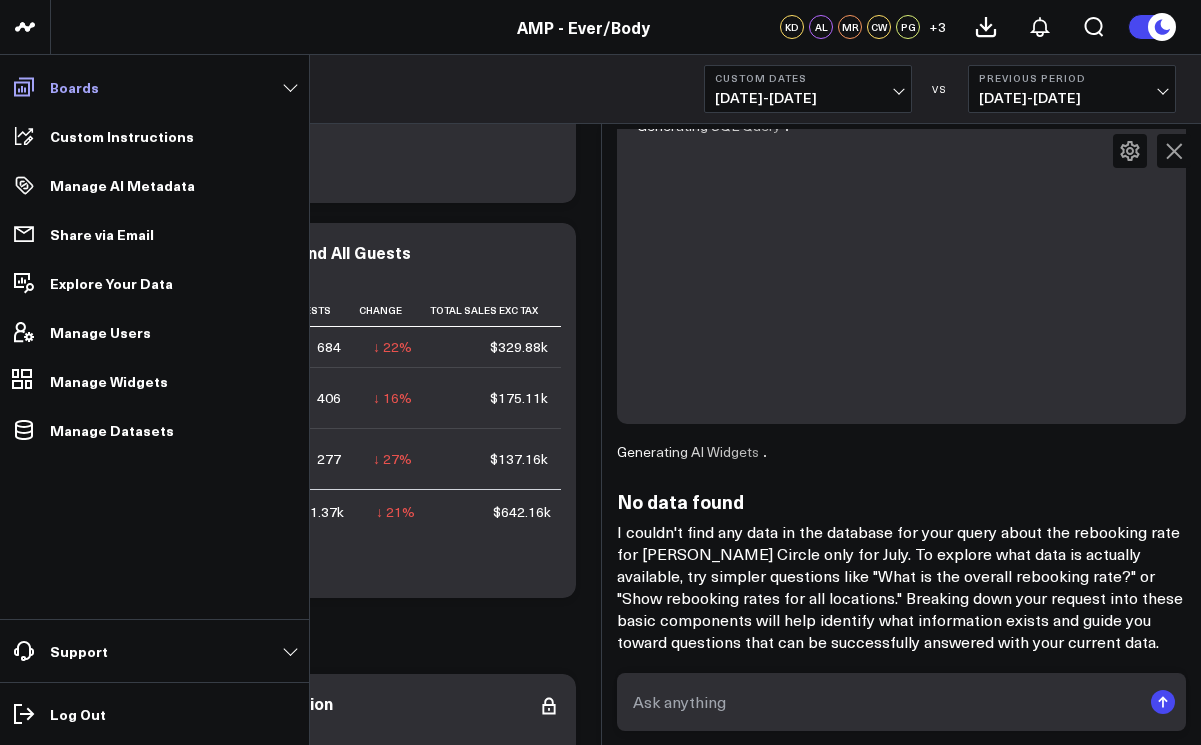 click on "Boards" at bounding box center (74, 87) 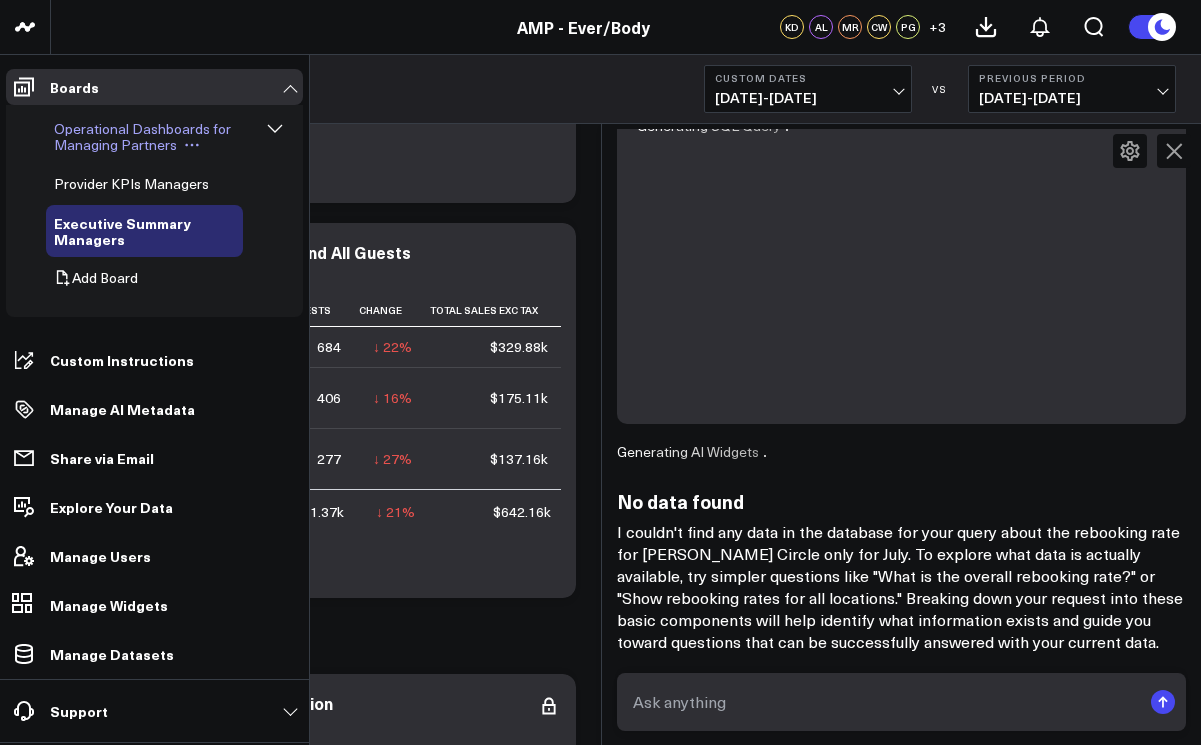 click on "Operational Dashboards for Managing Partners" at bounding box center (142, 136) 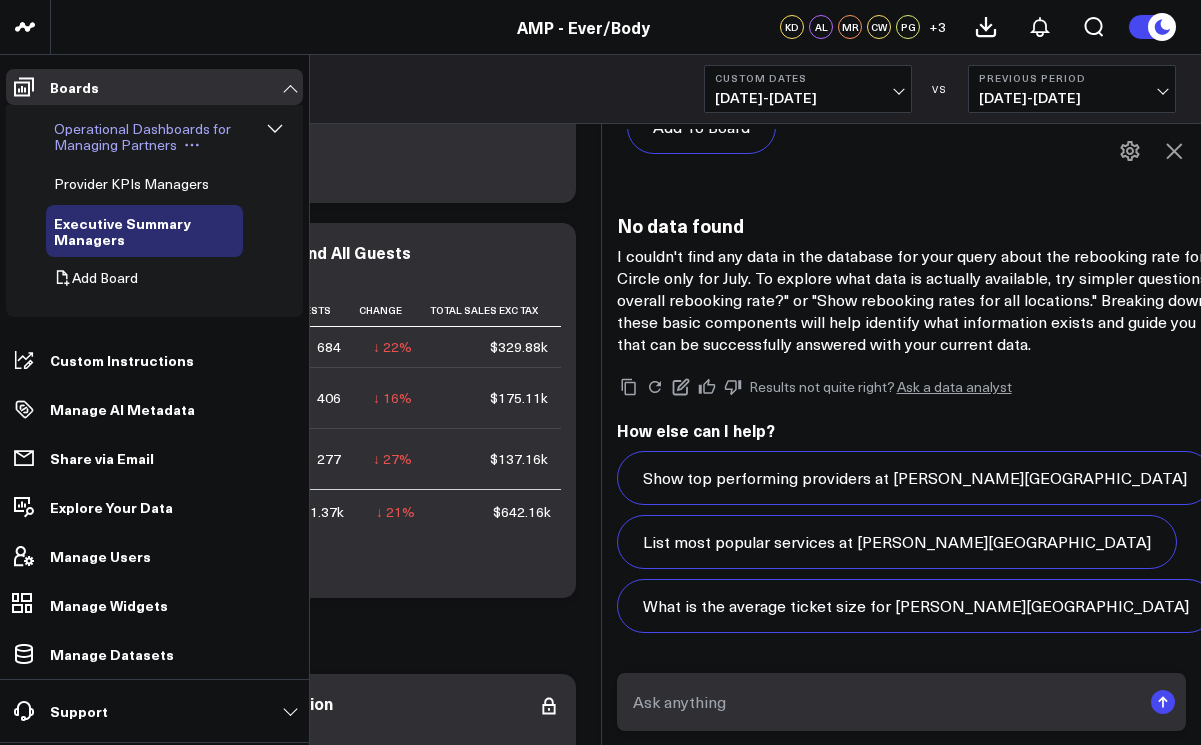scroll, scrollTop: 6556, scrollLeft: 0, axis: vertical 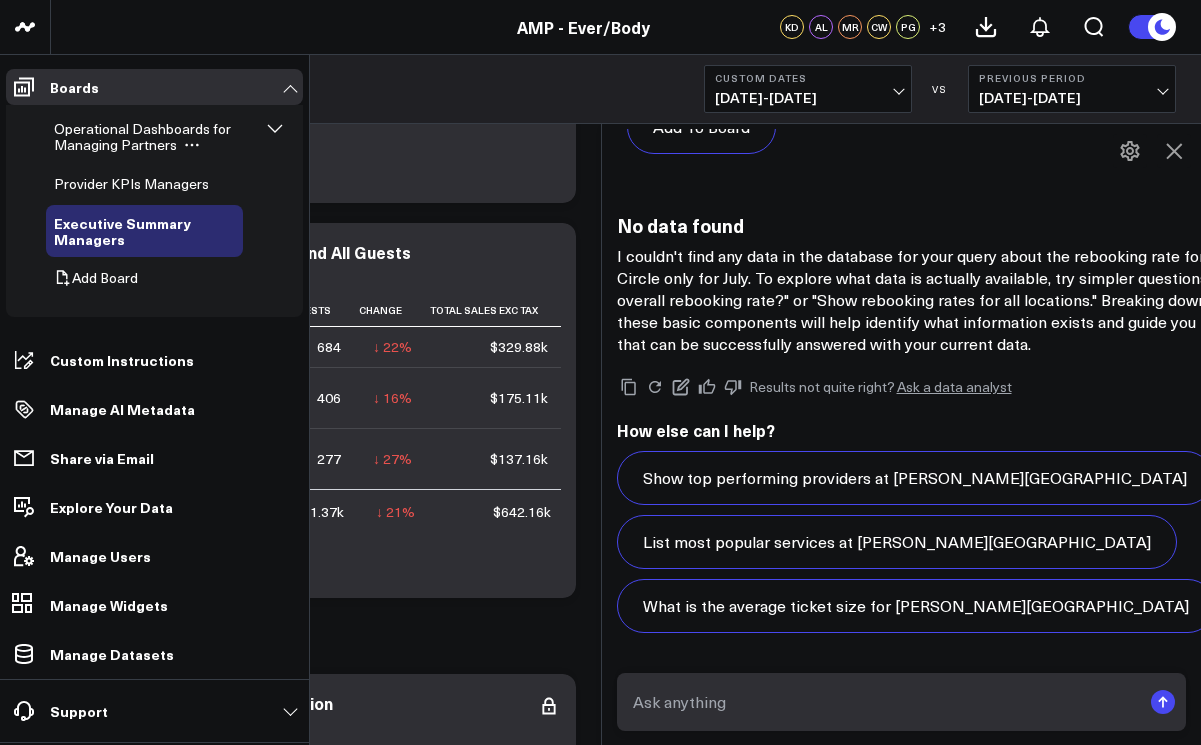 click 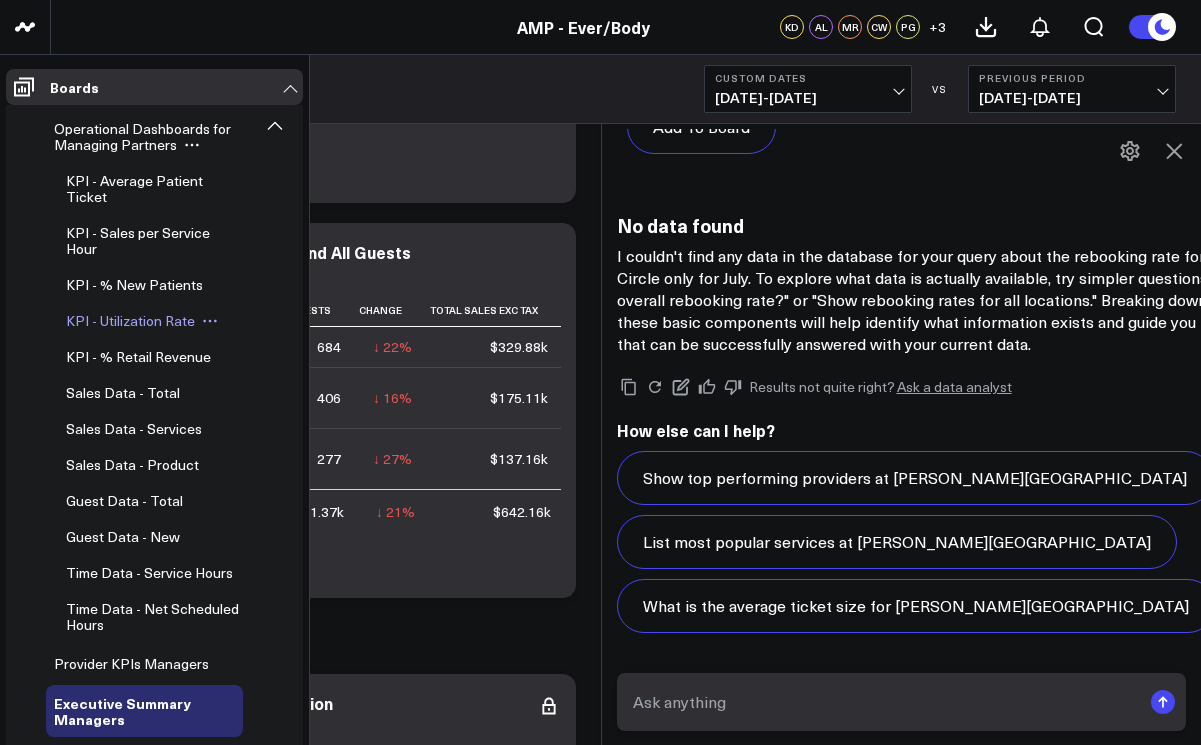 click on "KPI - Utilization Rate" at bounding box center [130, 320] 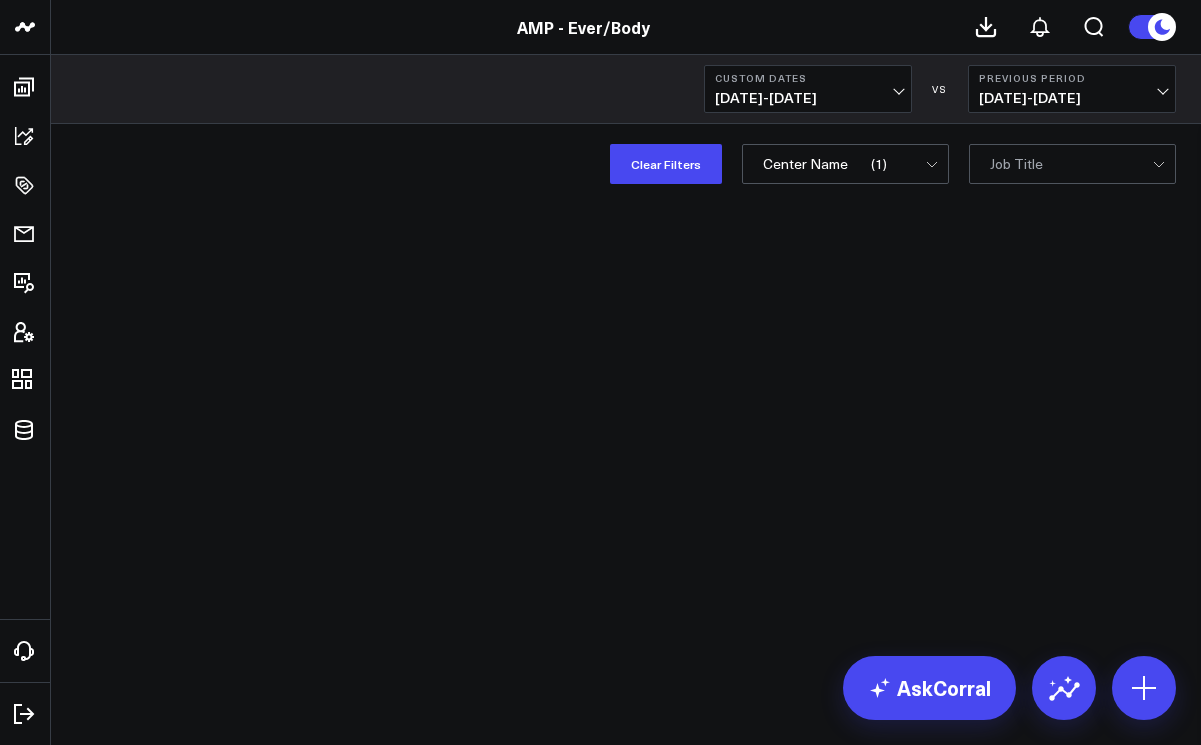 scroll, scrollTop: 0, scrollLeft: 0, axis: both 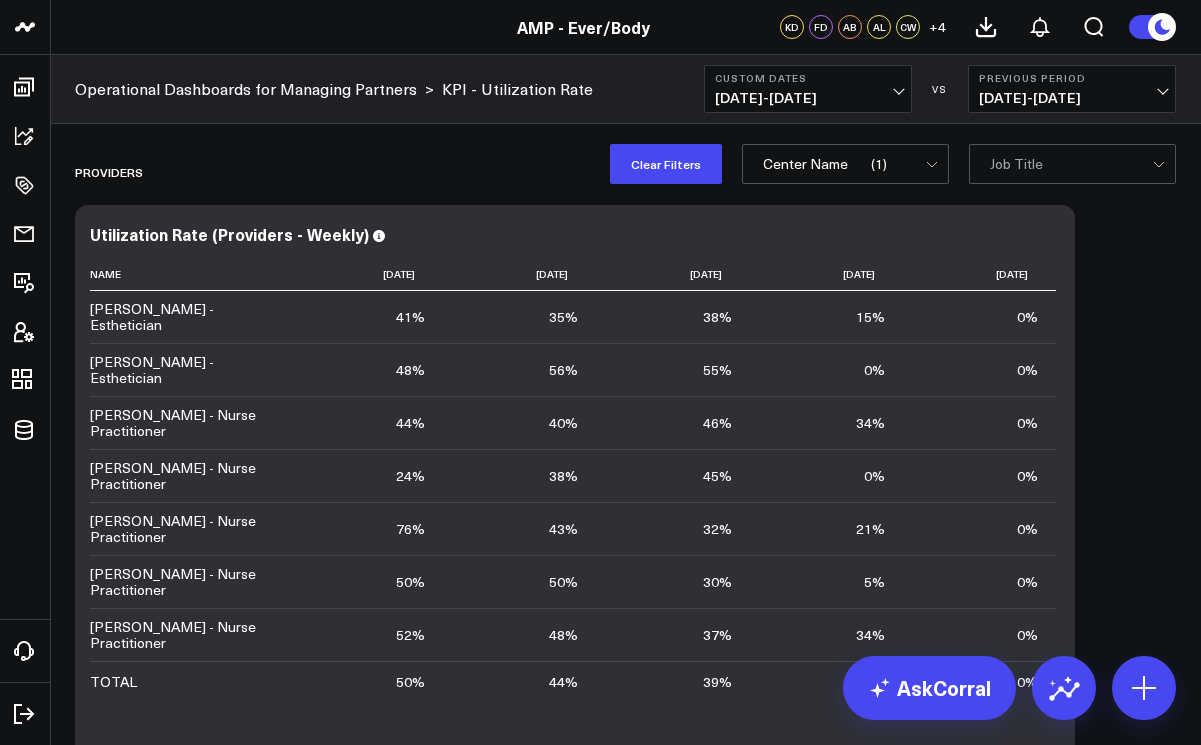 click on "1 Center Name" at bounding box center [845, 164] 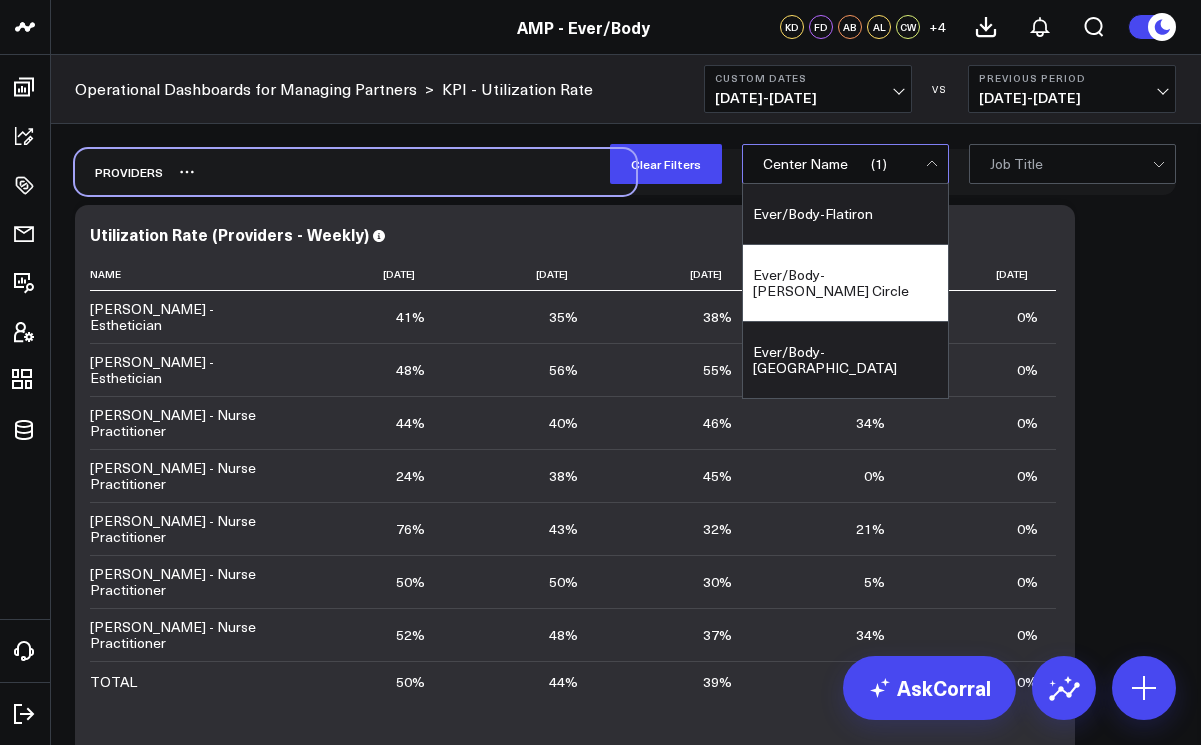 click on "Providers" at bounding box center (355, 172) 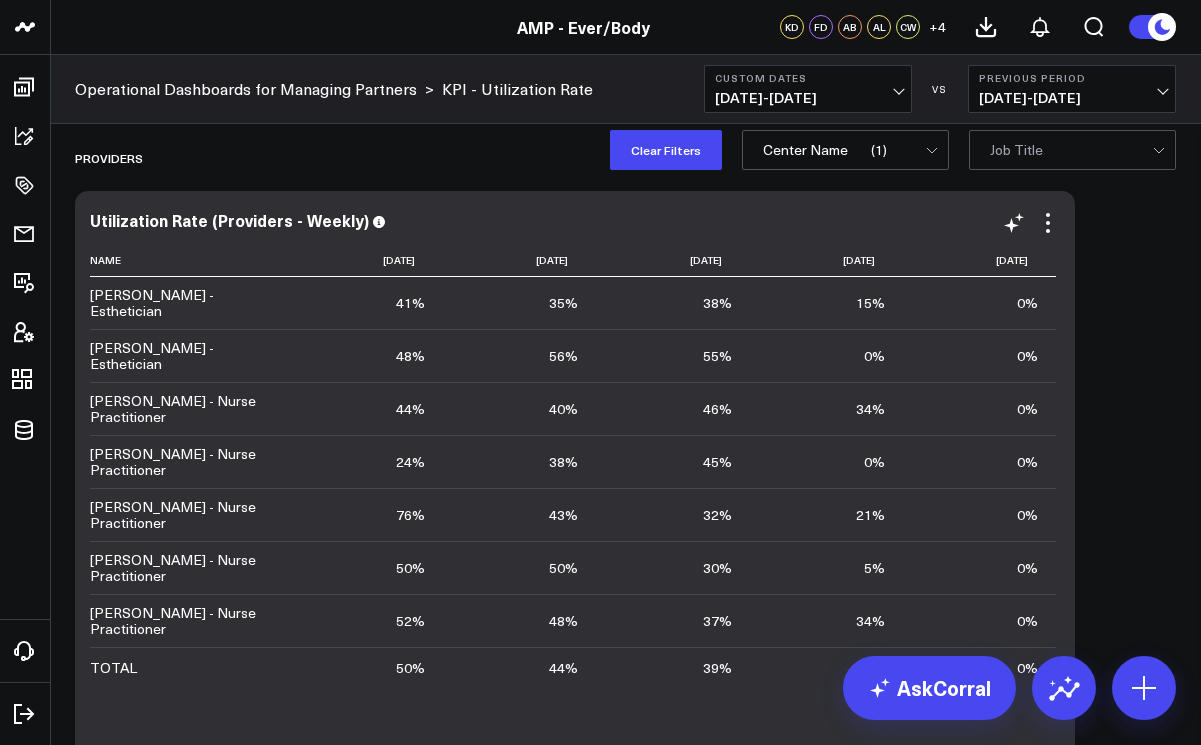 scroll, scrollTop: 0, scrollLeft: 0, axis: both 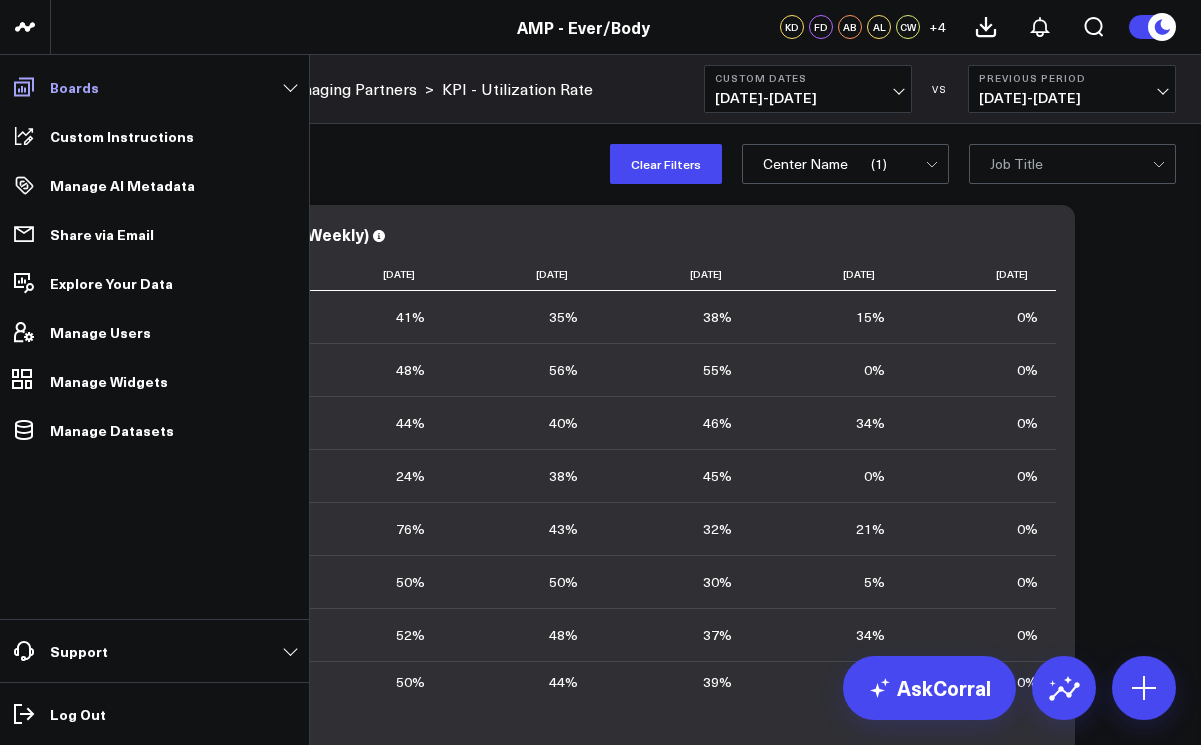 click on "Boards" at bounding box center (154, 87) 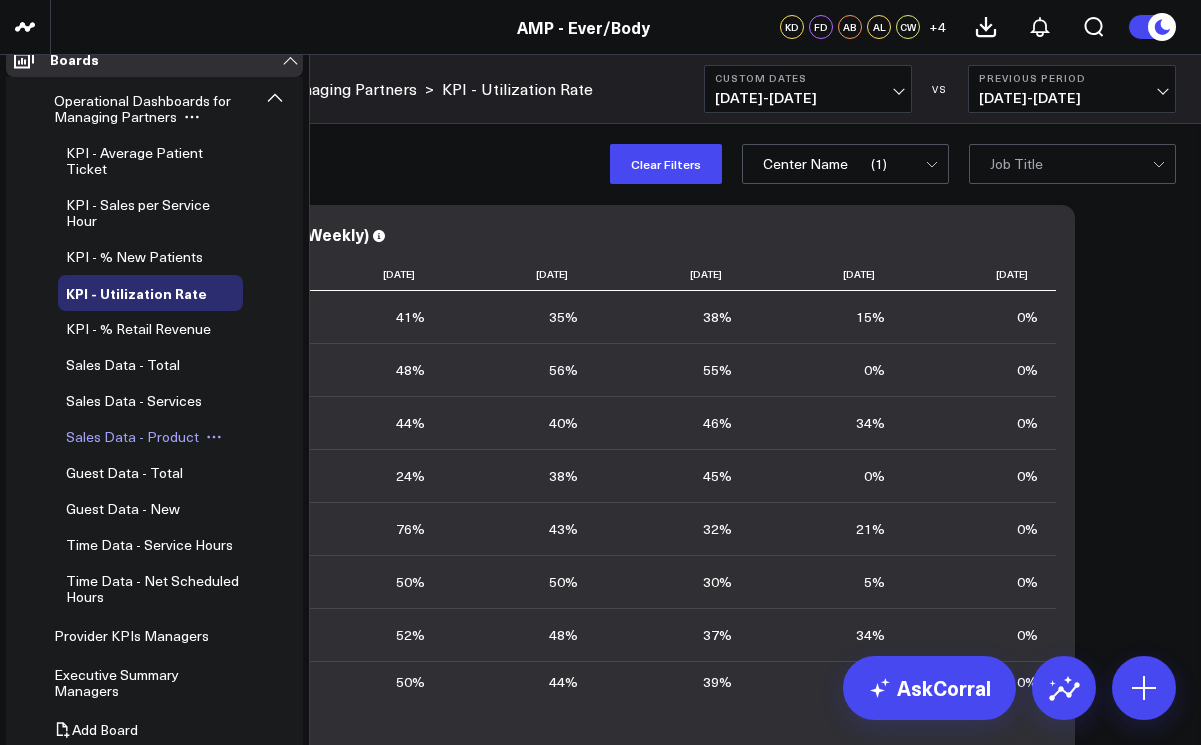 scroll, scrollTop: 0, scrollLeft: 0, axis: both 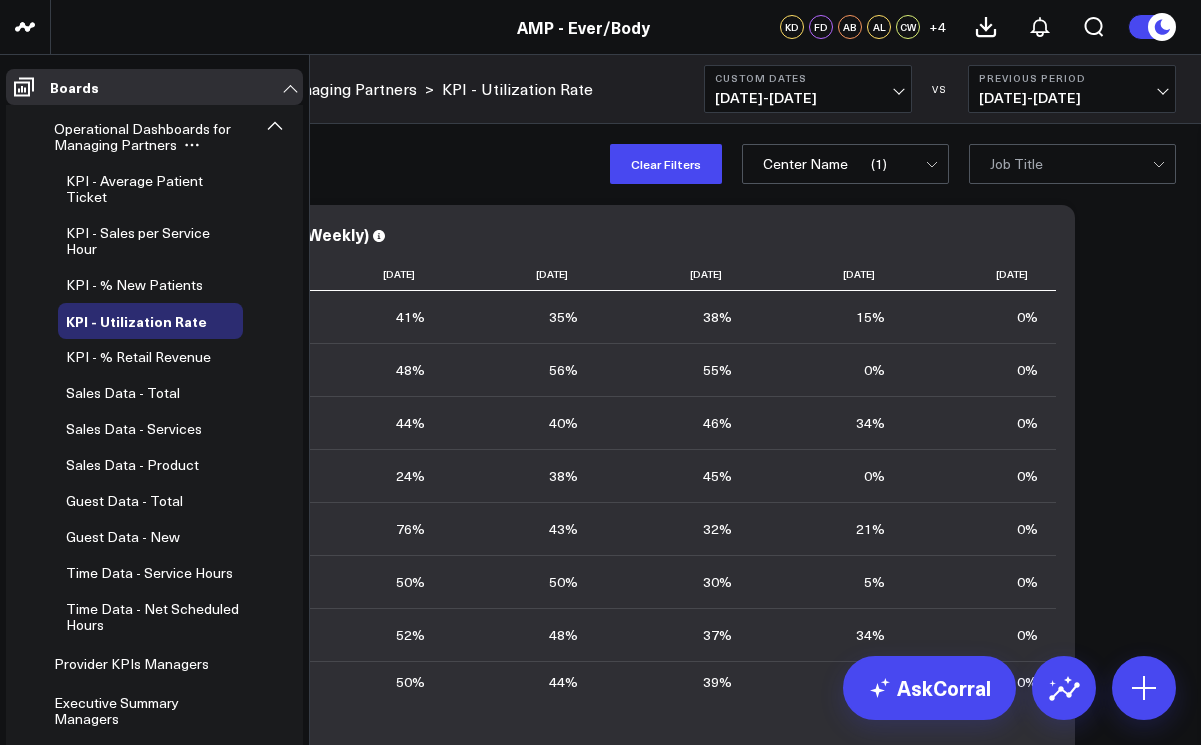 click 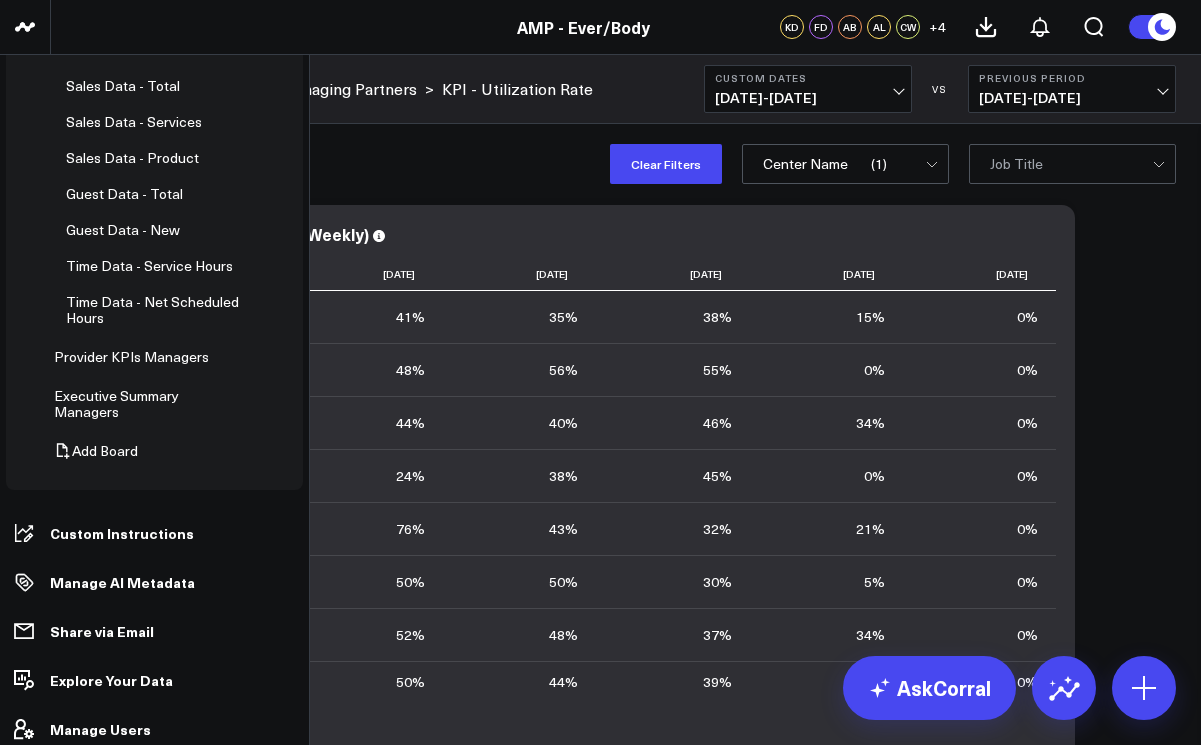 scroll, scrollTop: 311, scrollLeft: 0, axis: vertical 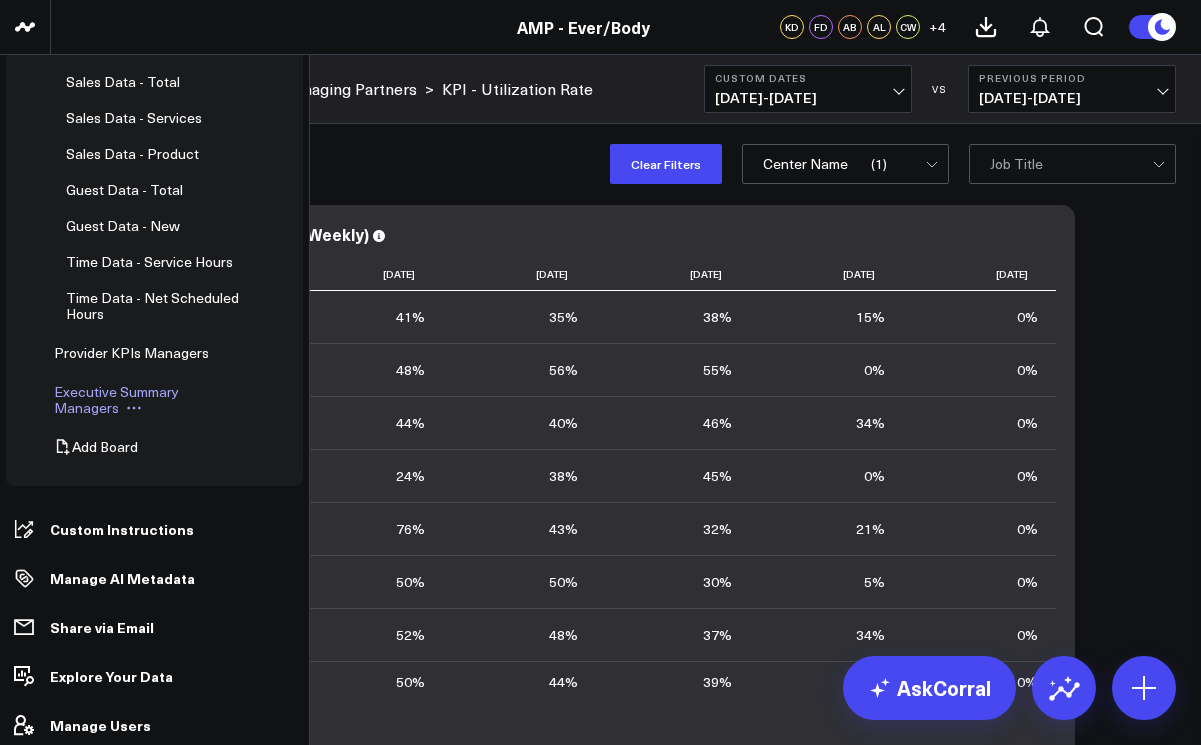 click on "Executive Summary Managers" at bounding box center (116, 399) 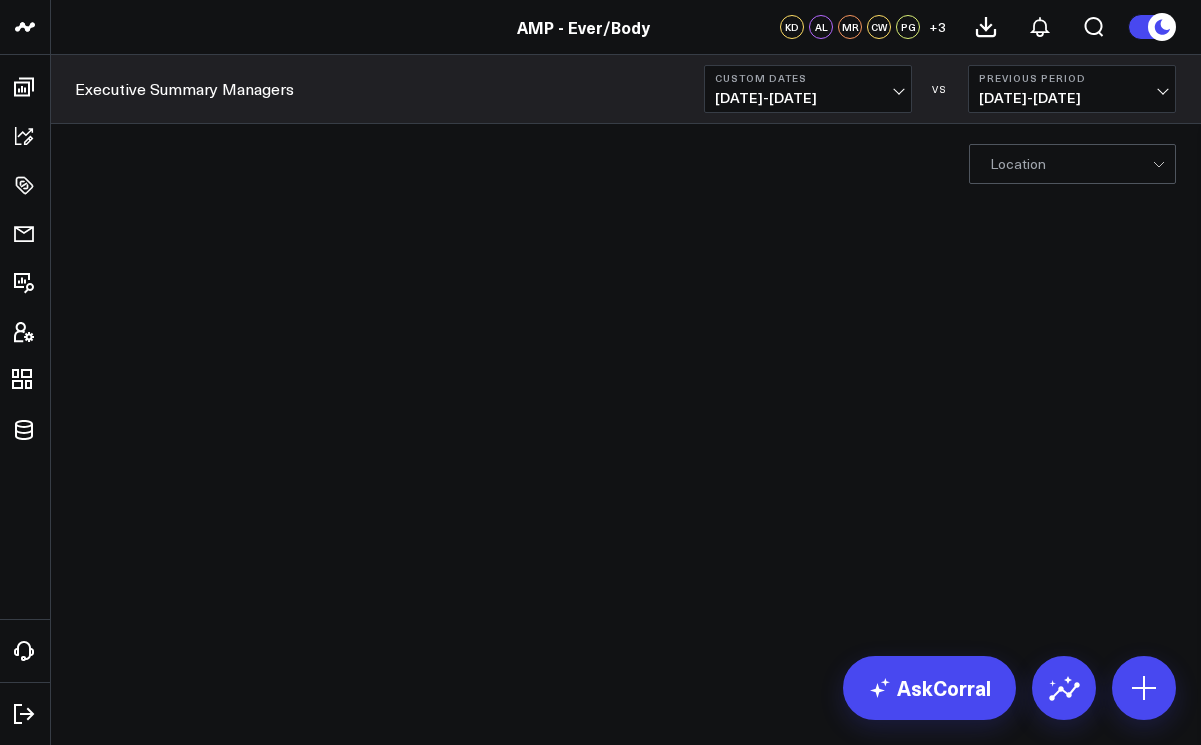 scroll, scrollTop: 0, scrollLeft: 0, axis: both 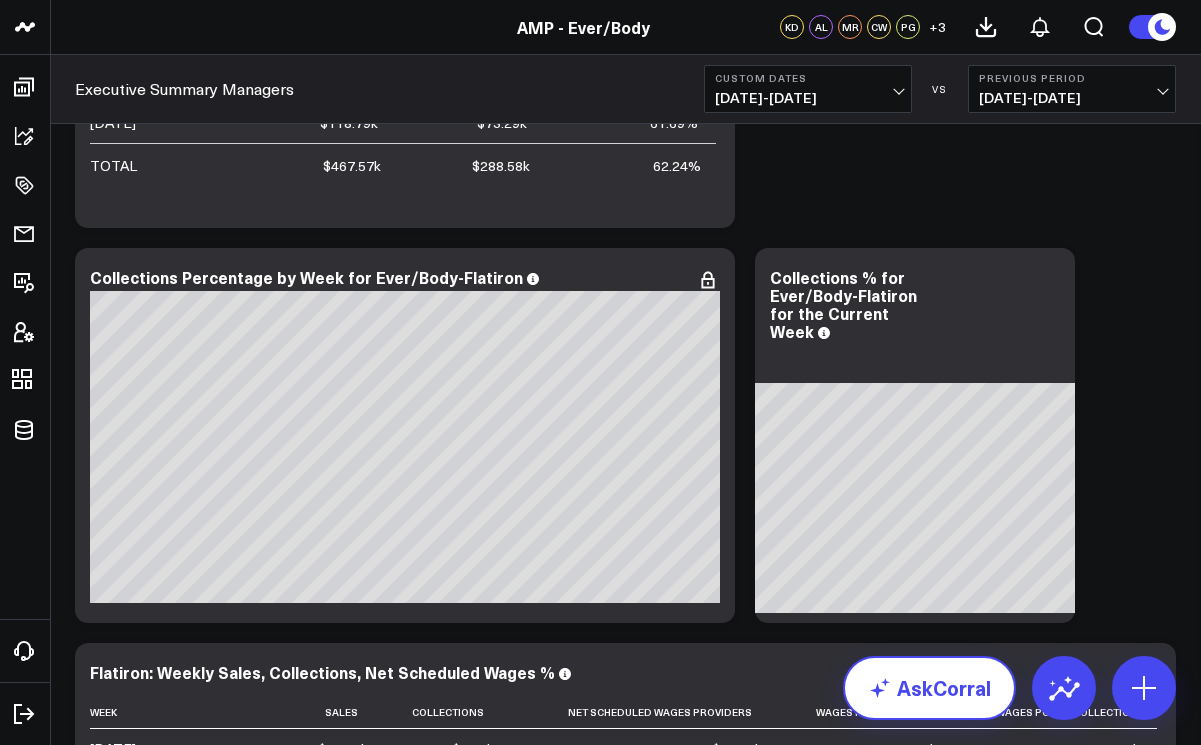 click on "AskCorral" at bounding box center (929, 688) 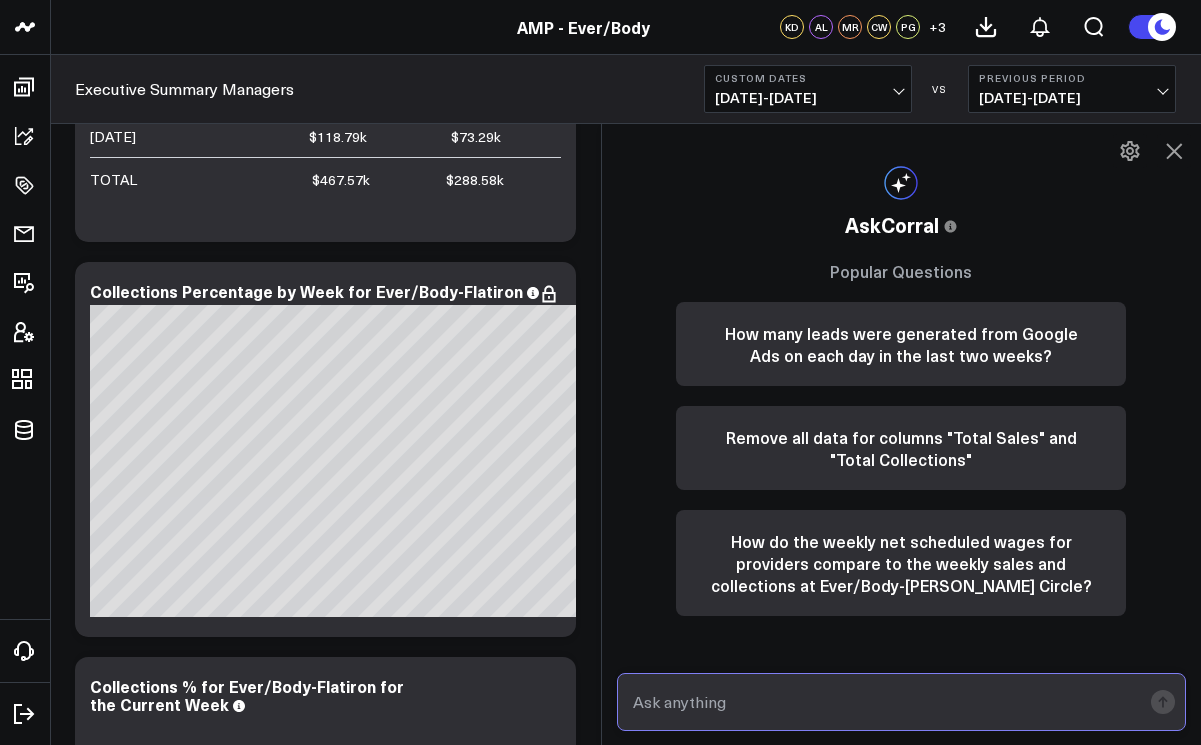 click at bounding box center [885, 702] 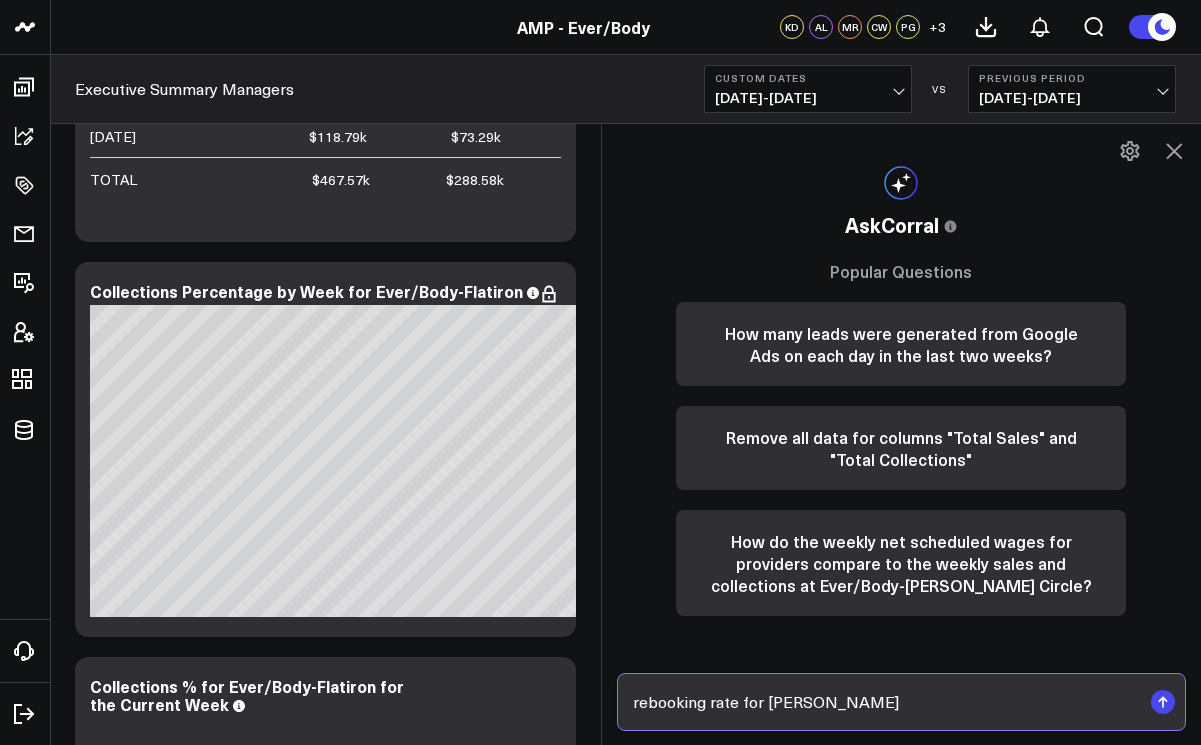 type on "rebooking rate for logan circle" 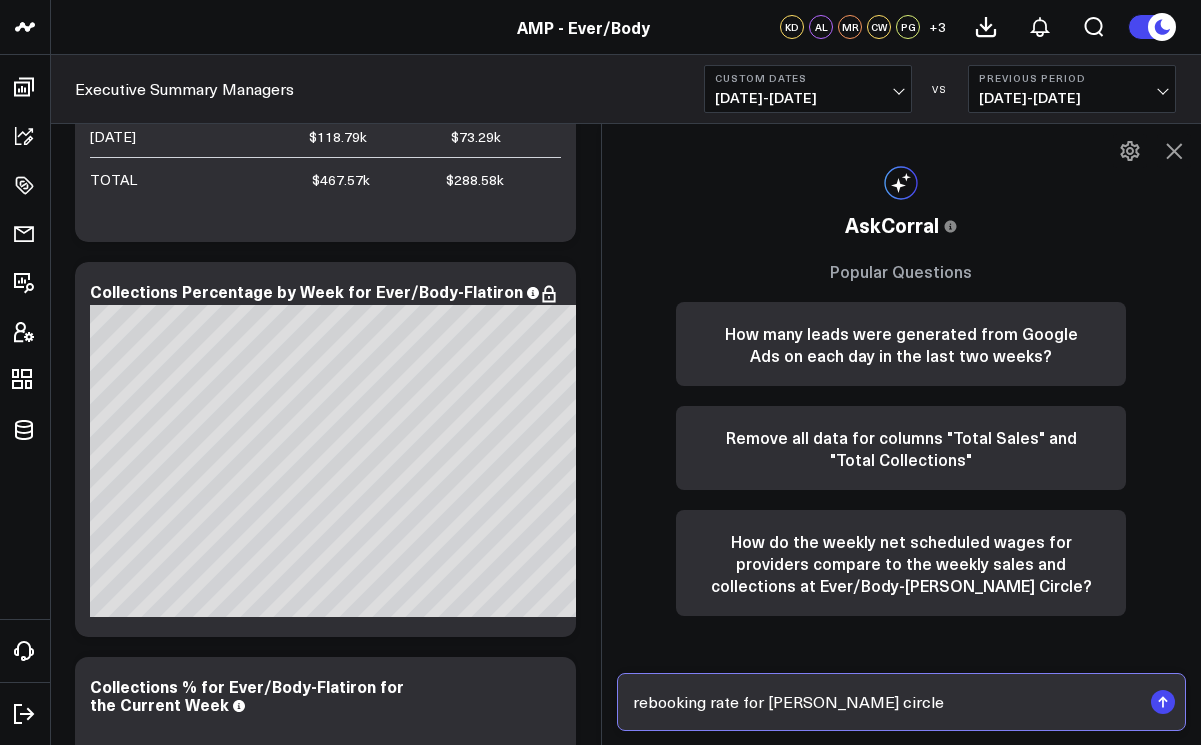type 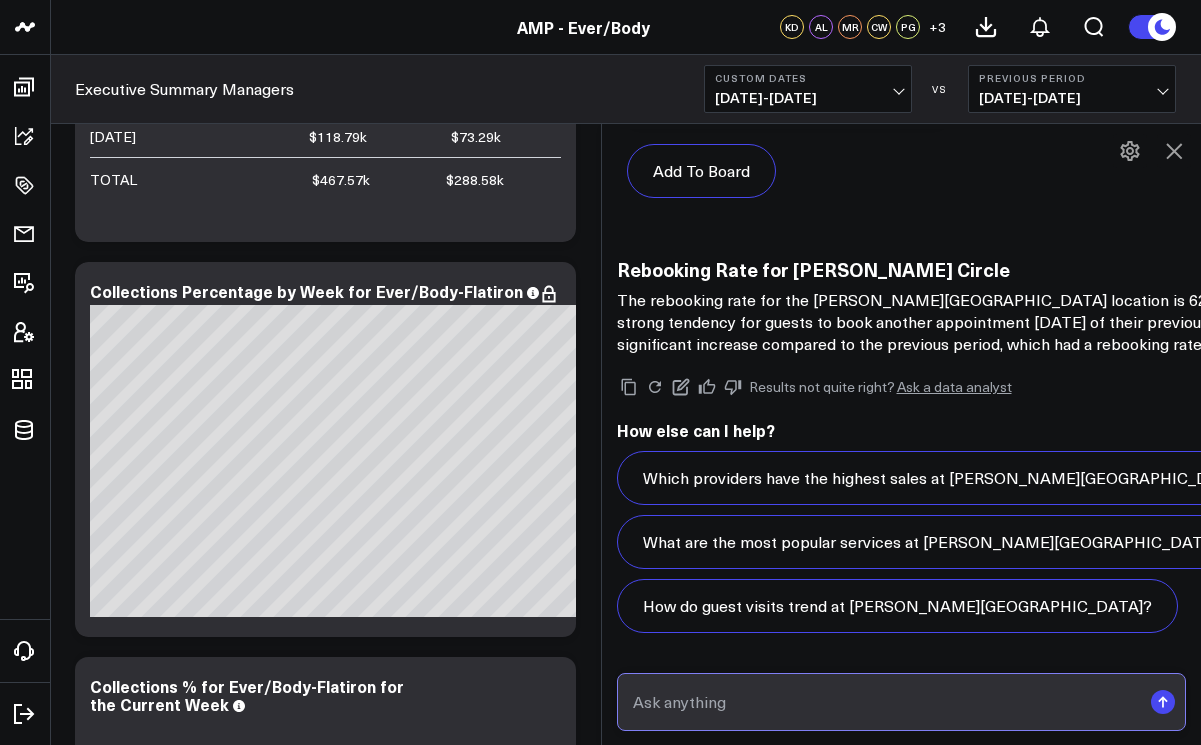 scroll, scrollTop: 2079, scrollLeft: 0, axis: vertical 